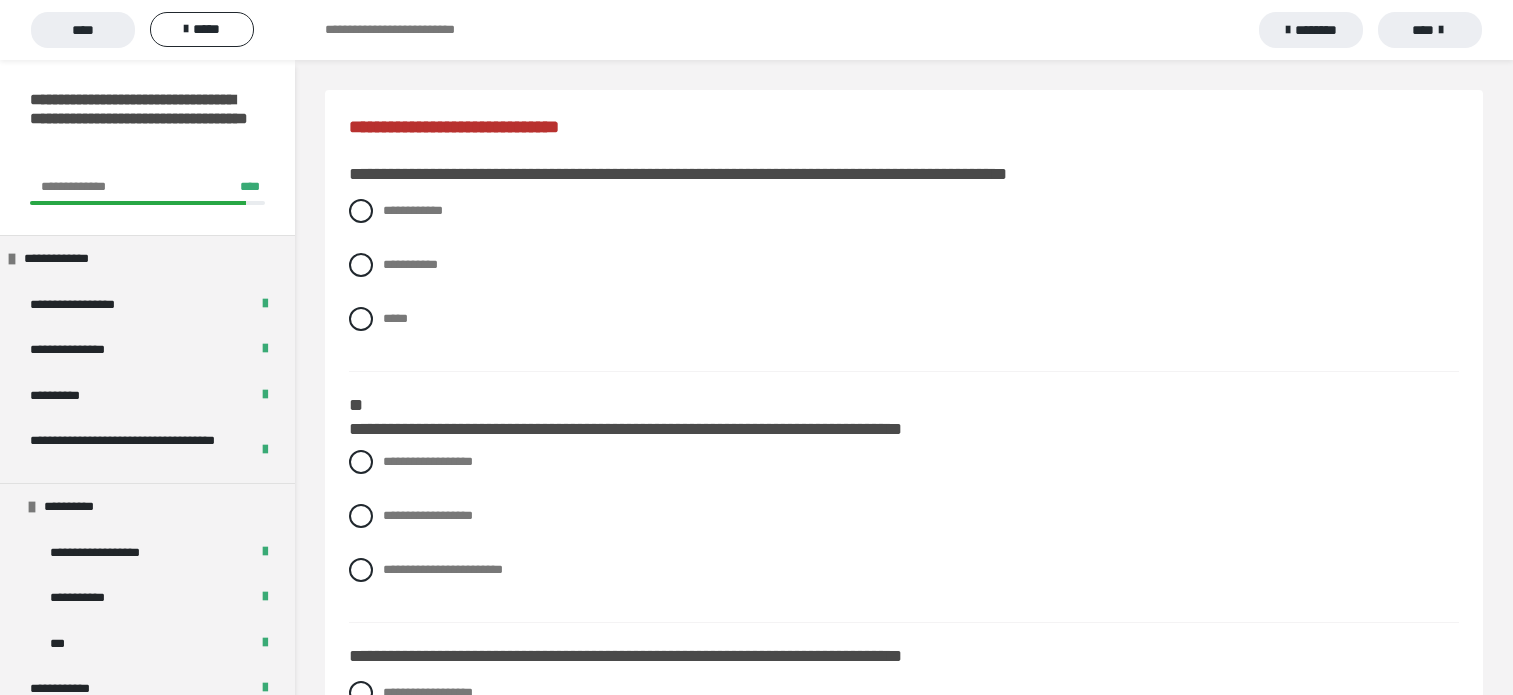 scroll, scrollTop: 3221, scrollLeft: 0, axis: vertical 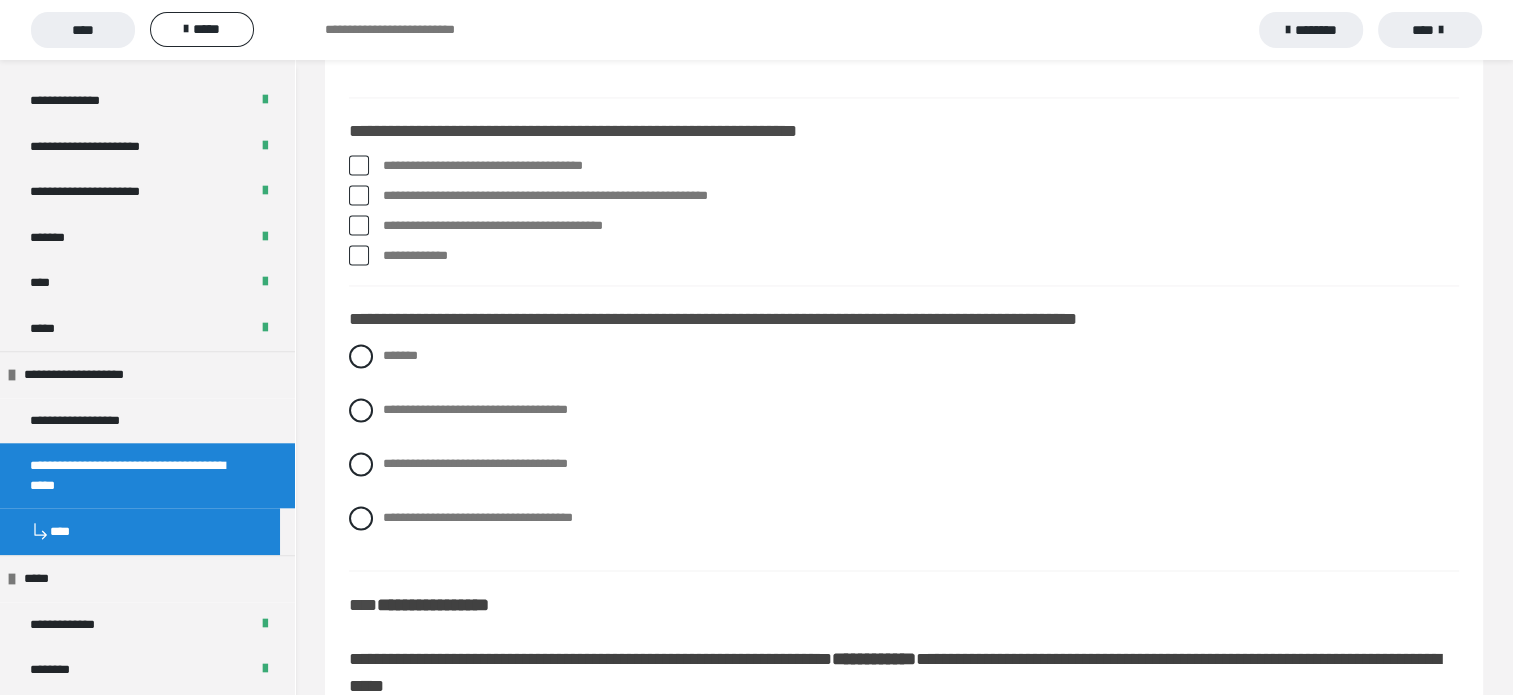 click on "**********" at bounding box center [904, 452] 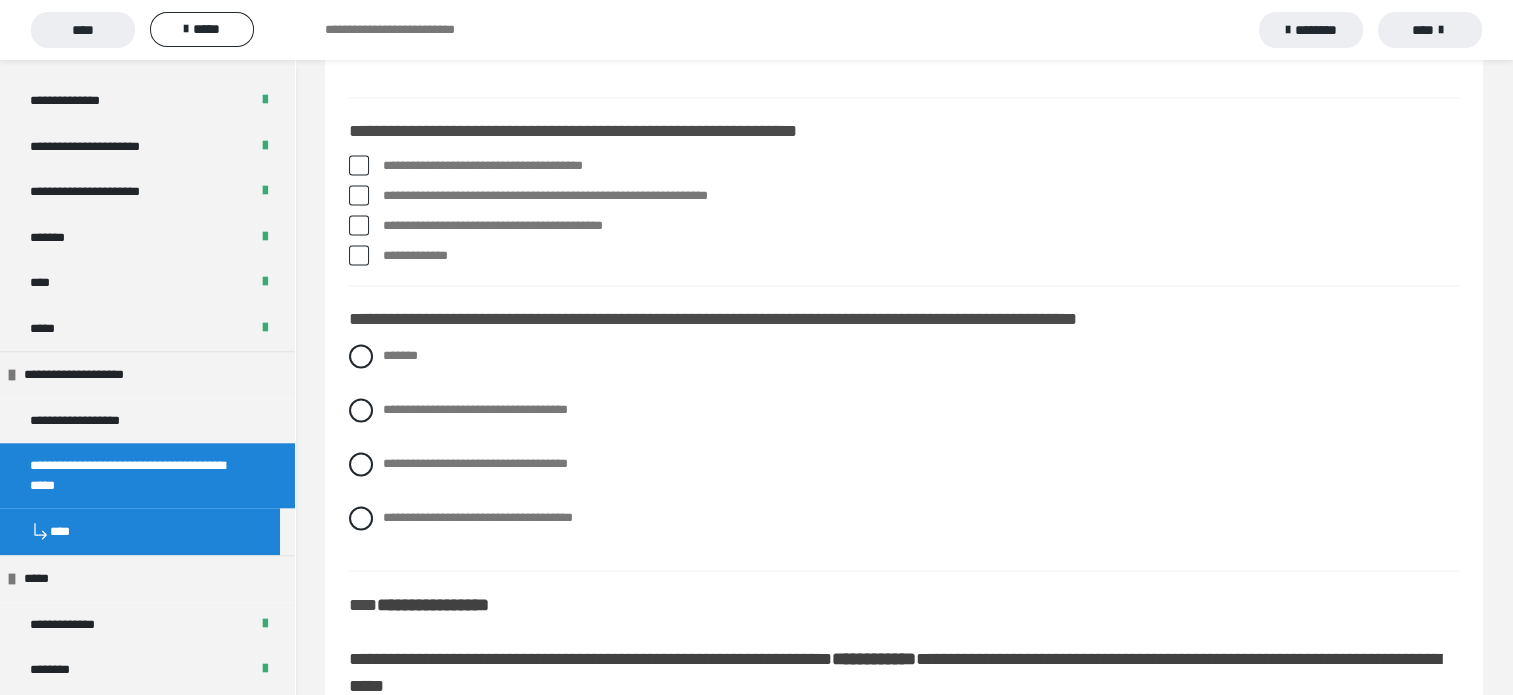 click on "**********" at bounding box center [904, 452] 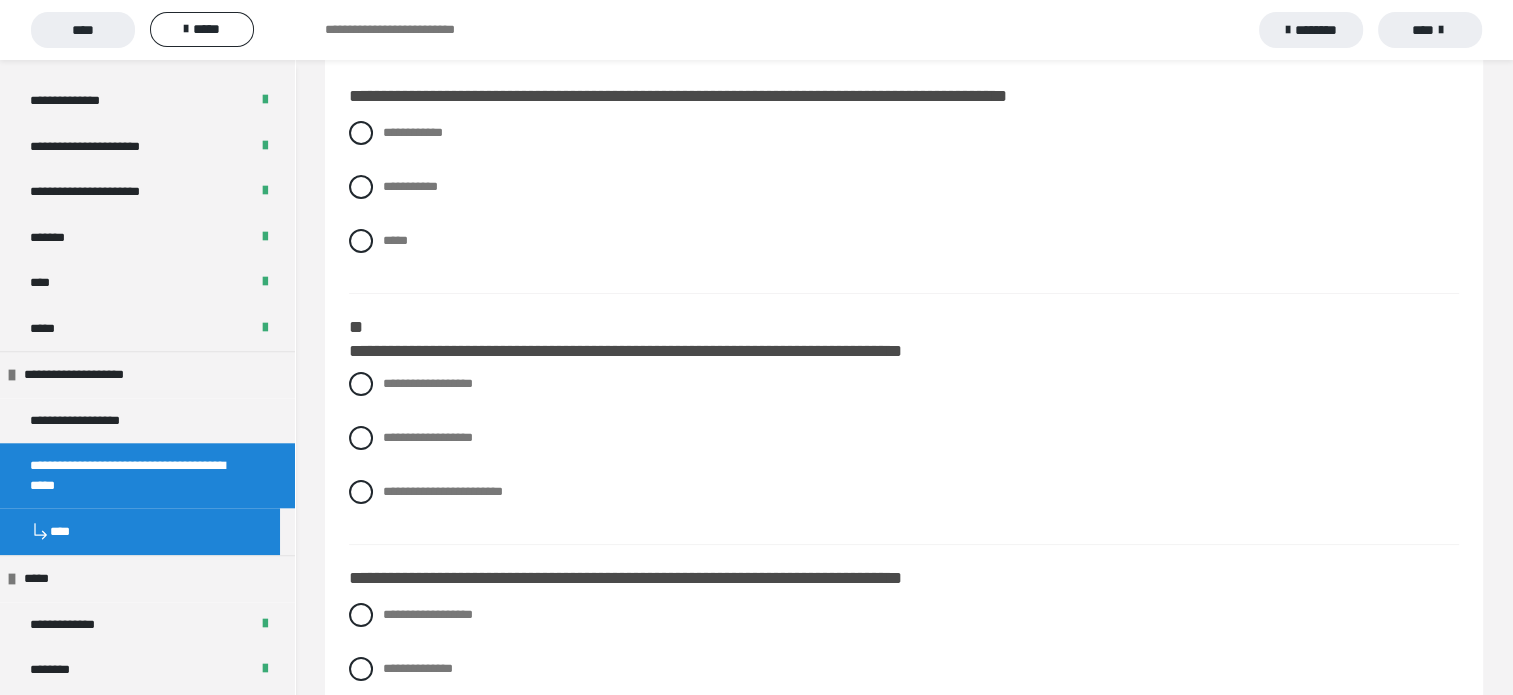 scroll, scrollTop: 0, scrollLeft: 0, axis: both 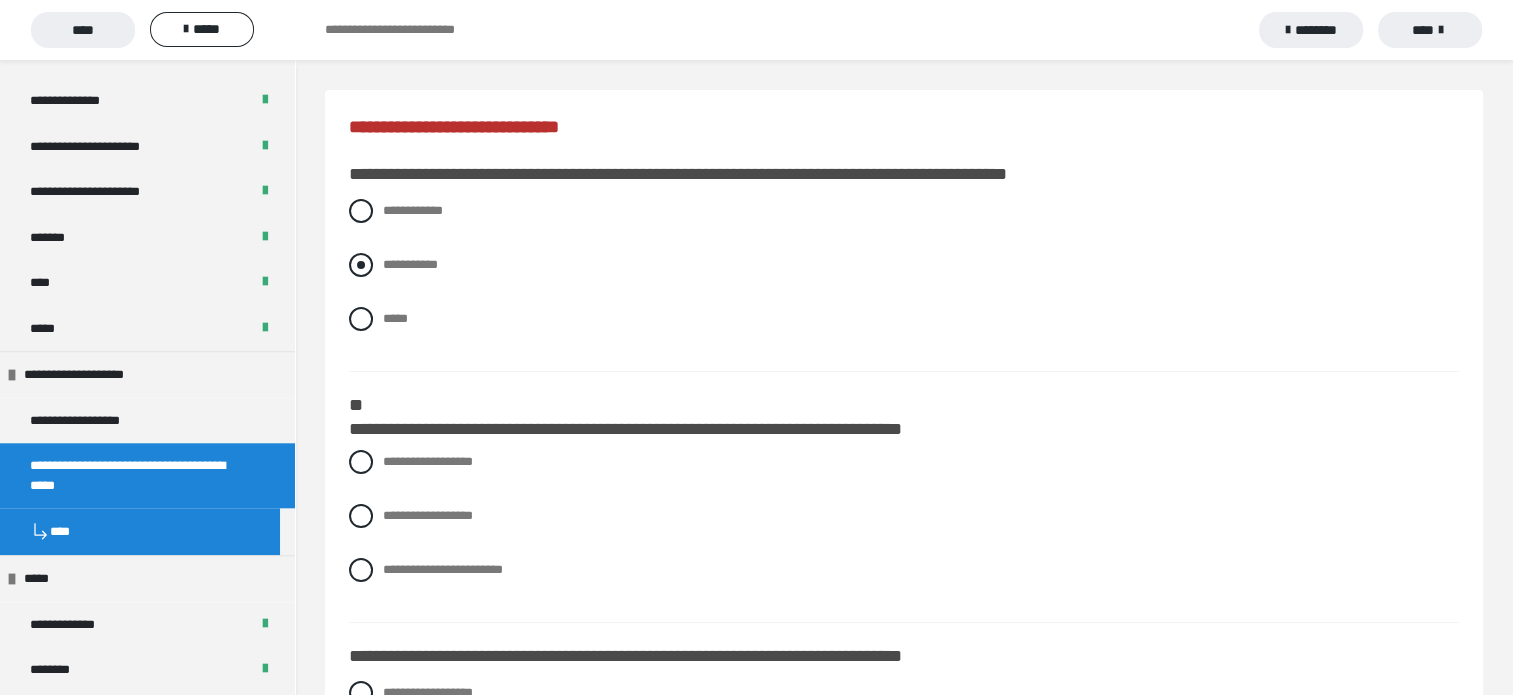 click at bounding box center [361, 265] 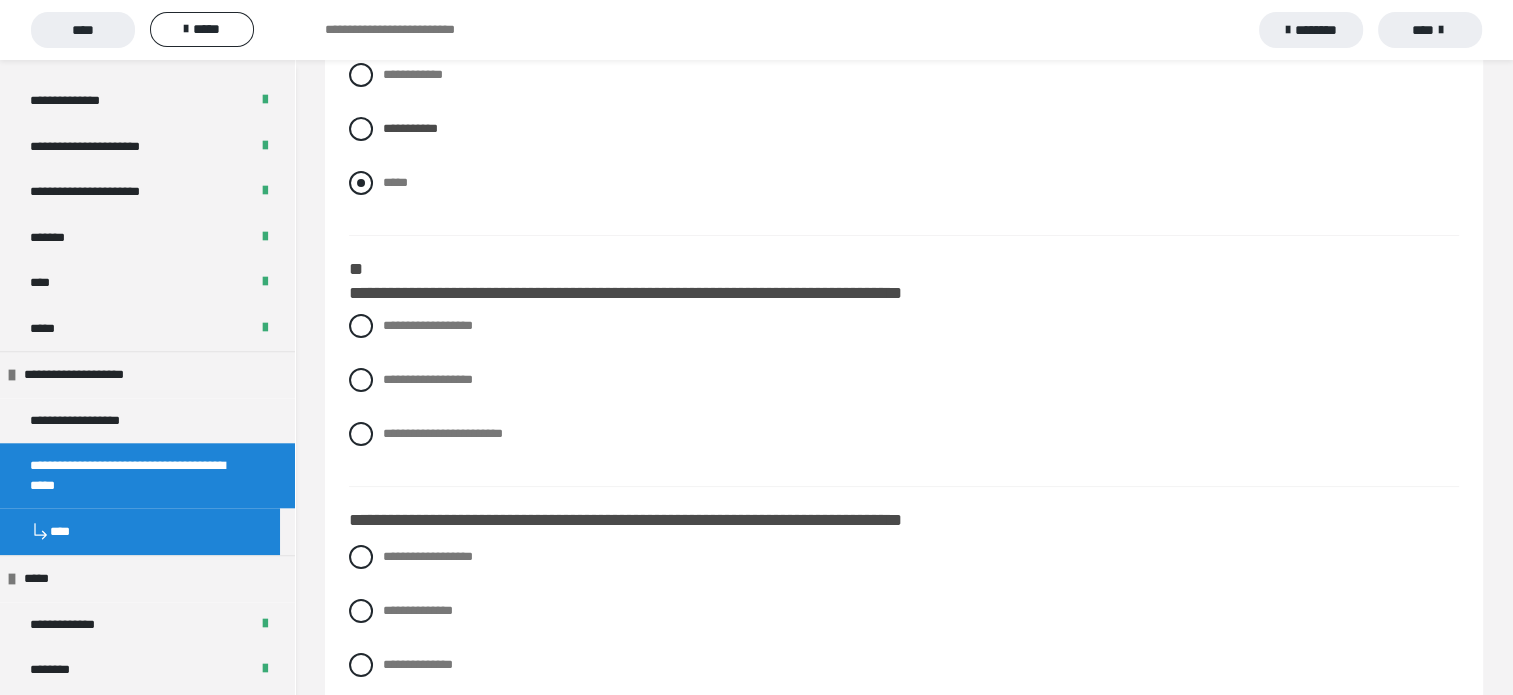 scroll, scrollTop: 200, scrollLeft: 0, axis: vertical 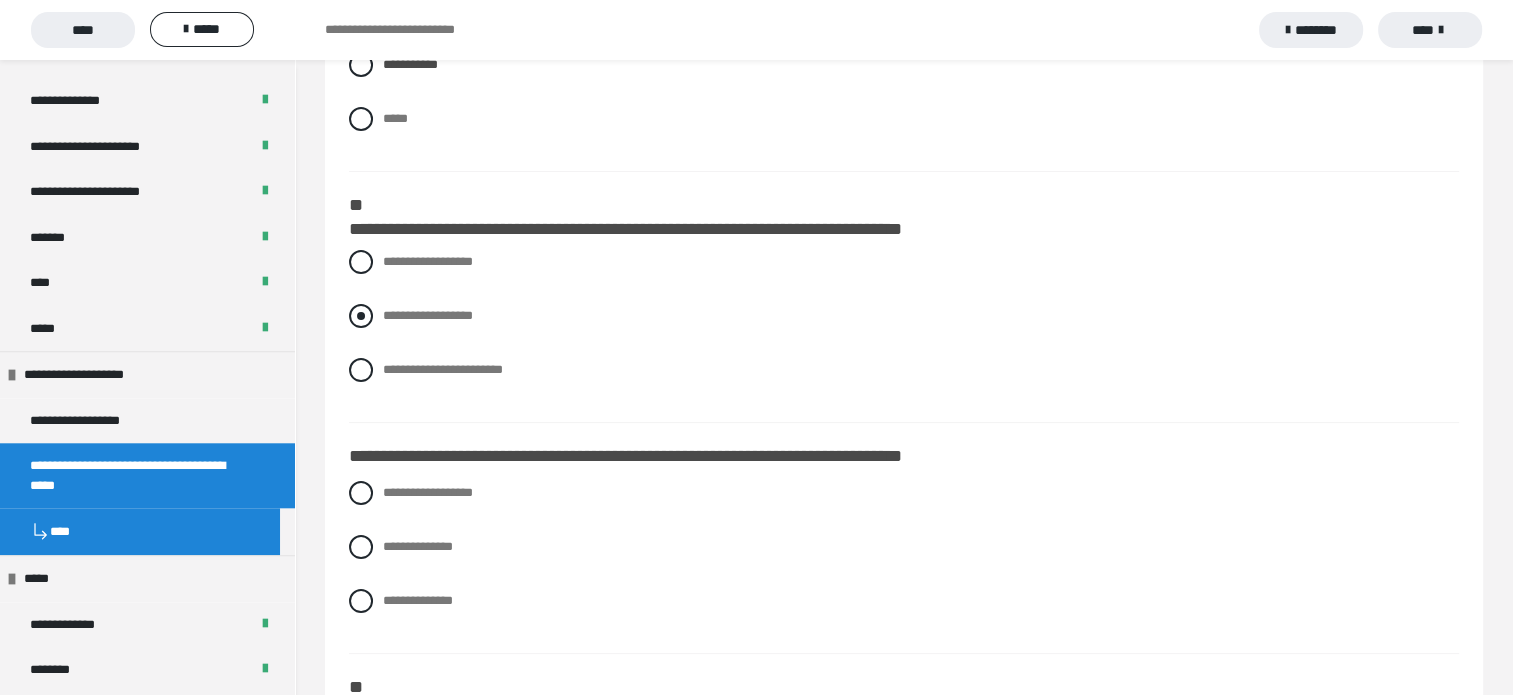 click at bounding box center (361, 316) 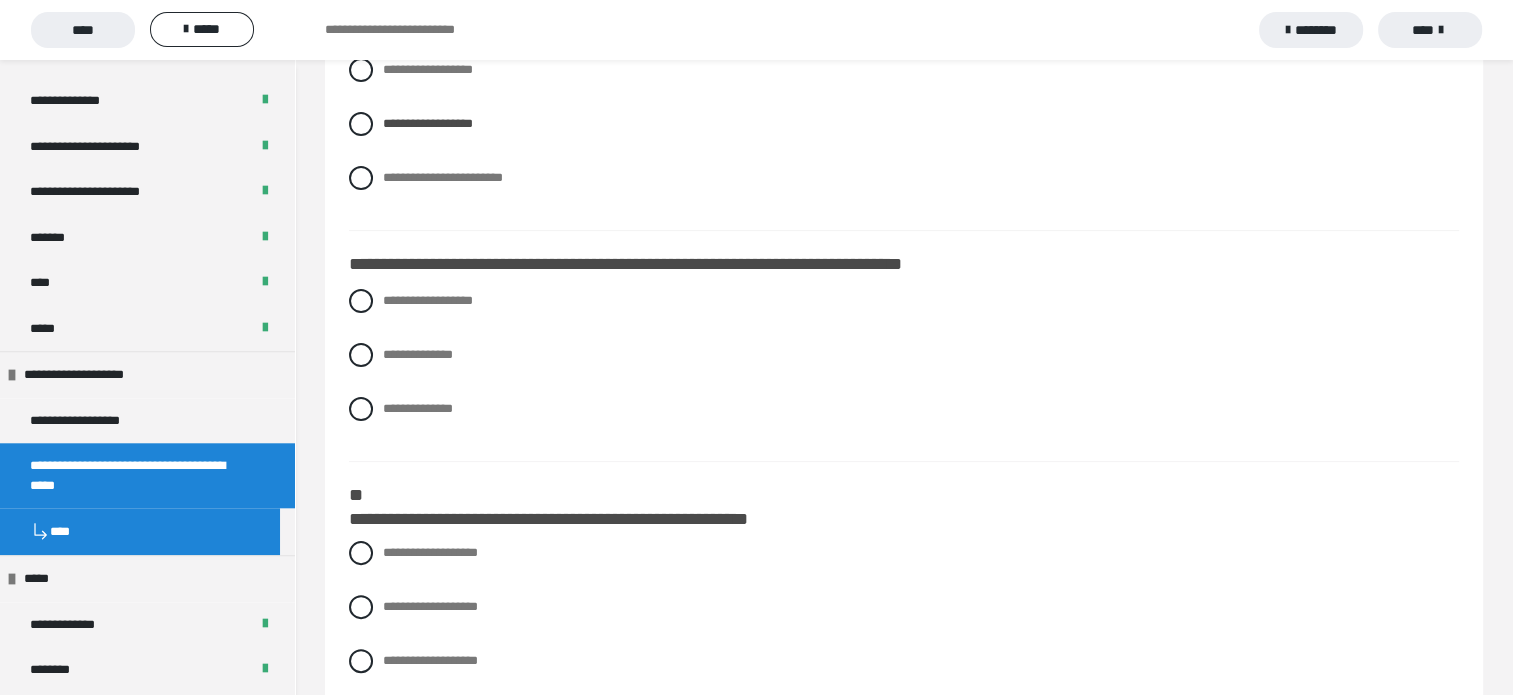 scroll, scrollTop: 400, scrollLeft: 0, axis: vertical 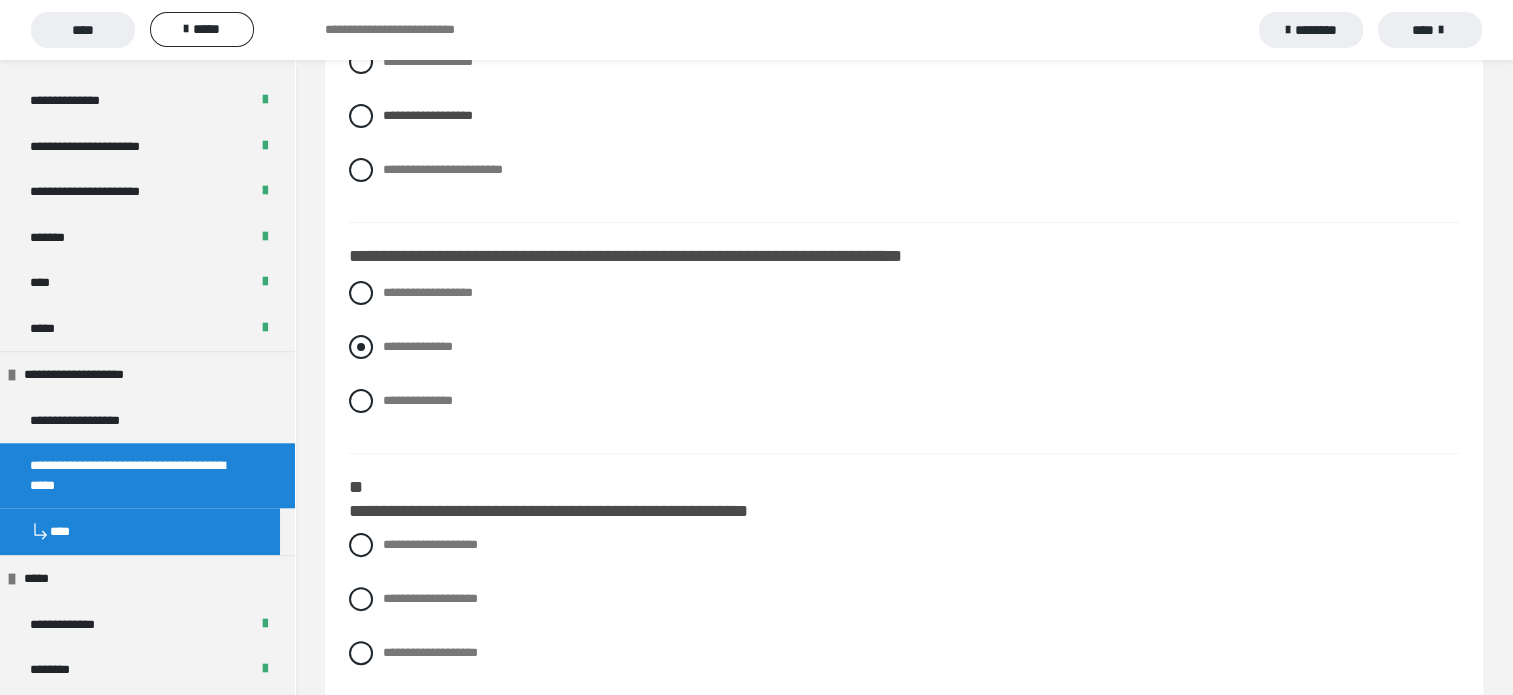 click at bounding box center [361, 347] 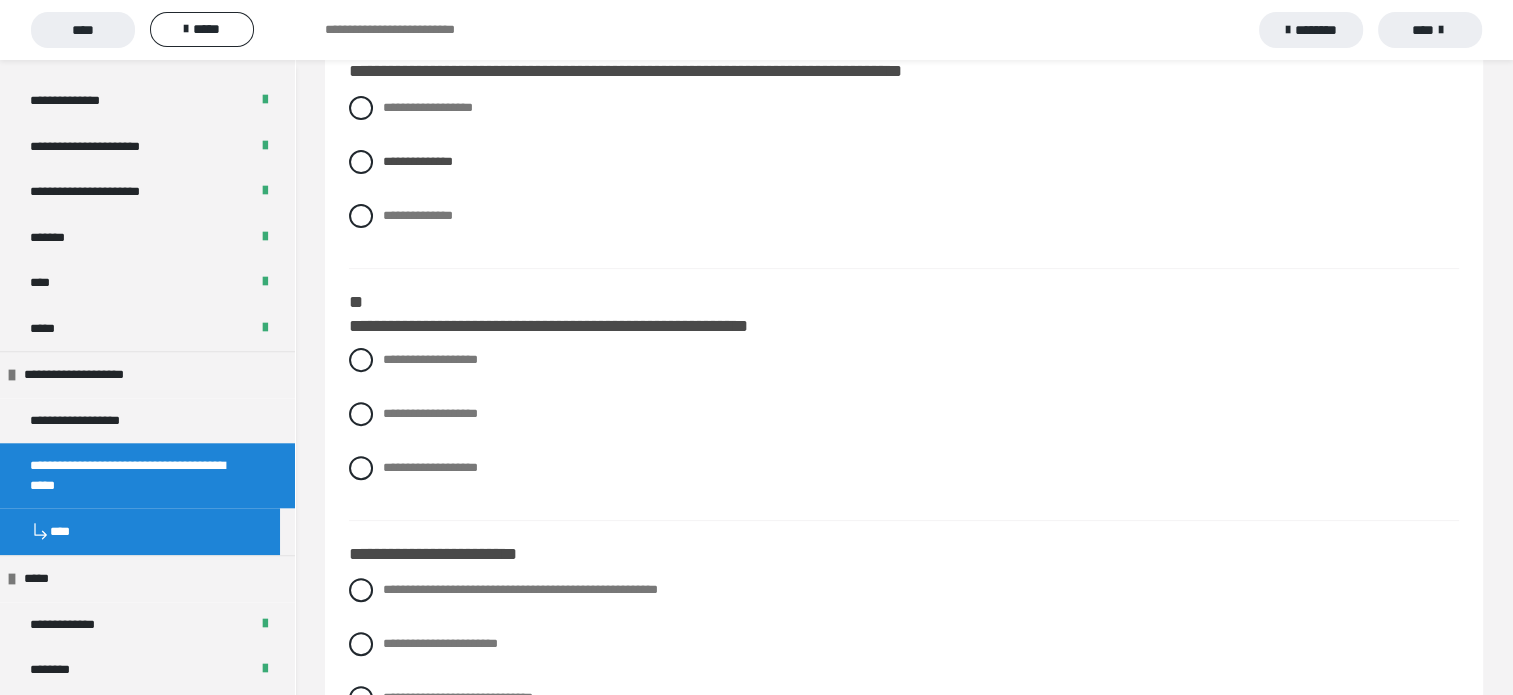 scroll, scrollTop: 600, scrollLeft: 0, axis: vertical 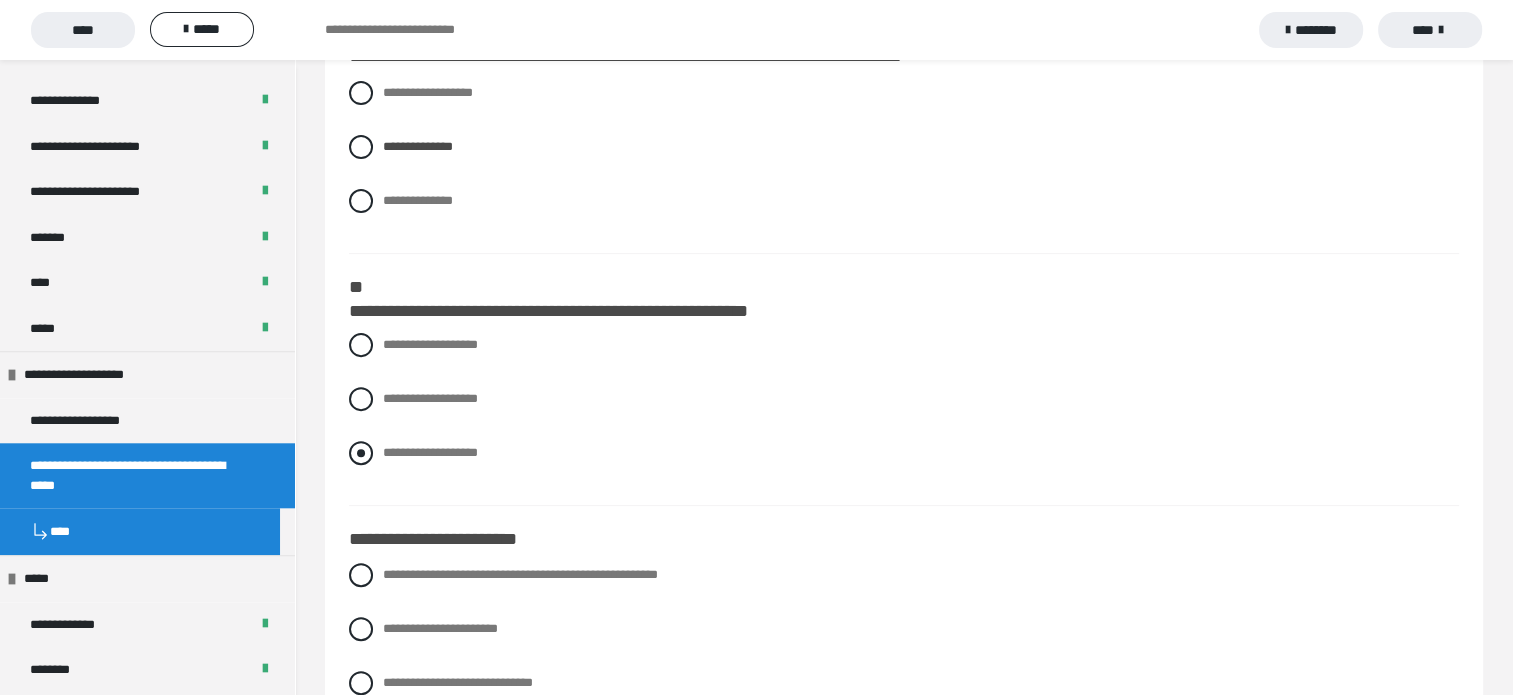 click at bounding box center [361, 453] 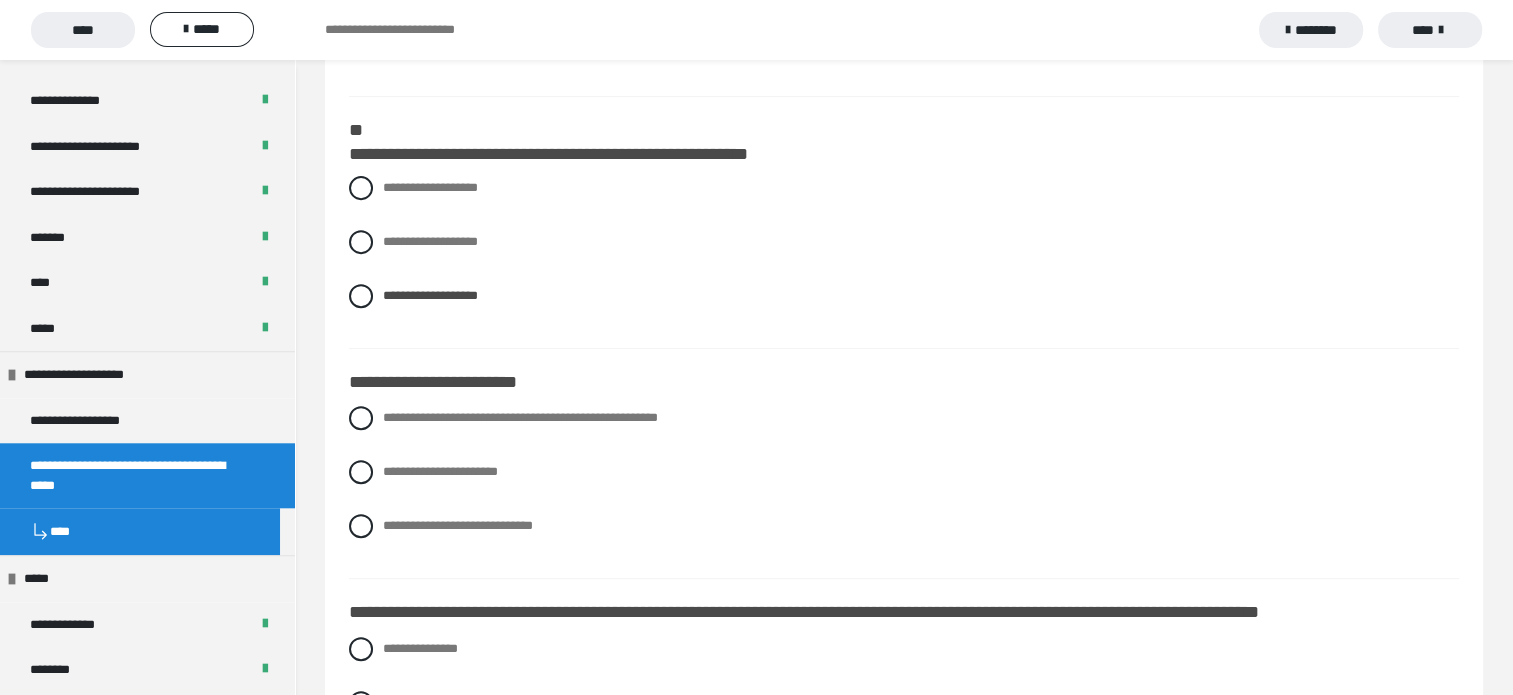scroll, scrollTop: 800, scrollLeft: 0, axis: vertical 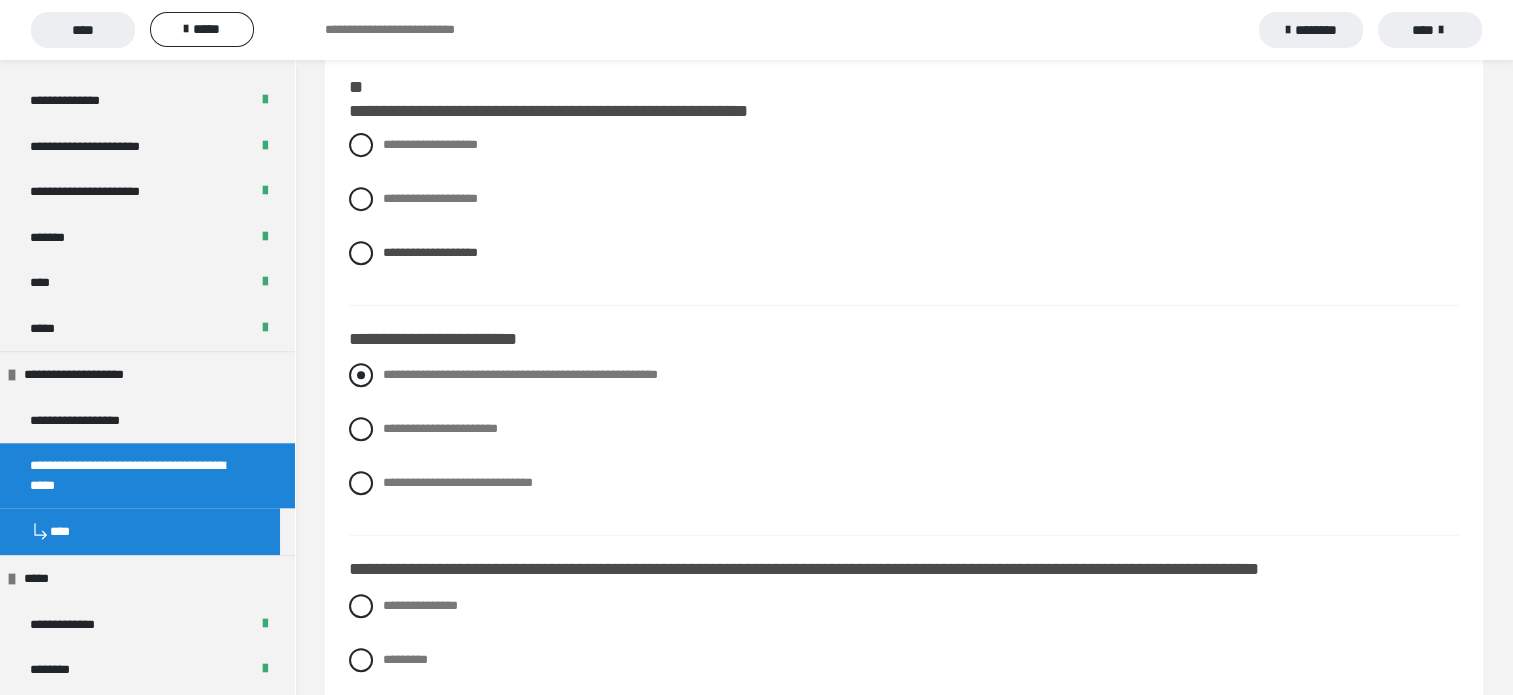 click at bounding box center [361, 375] 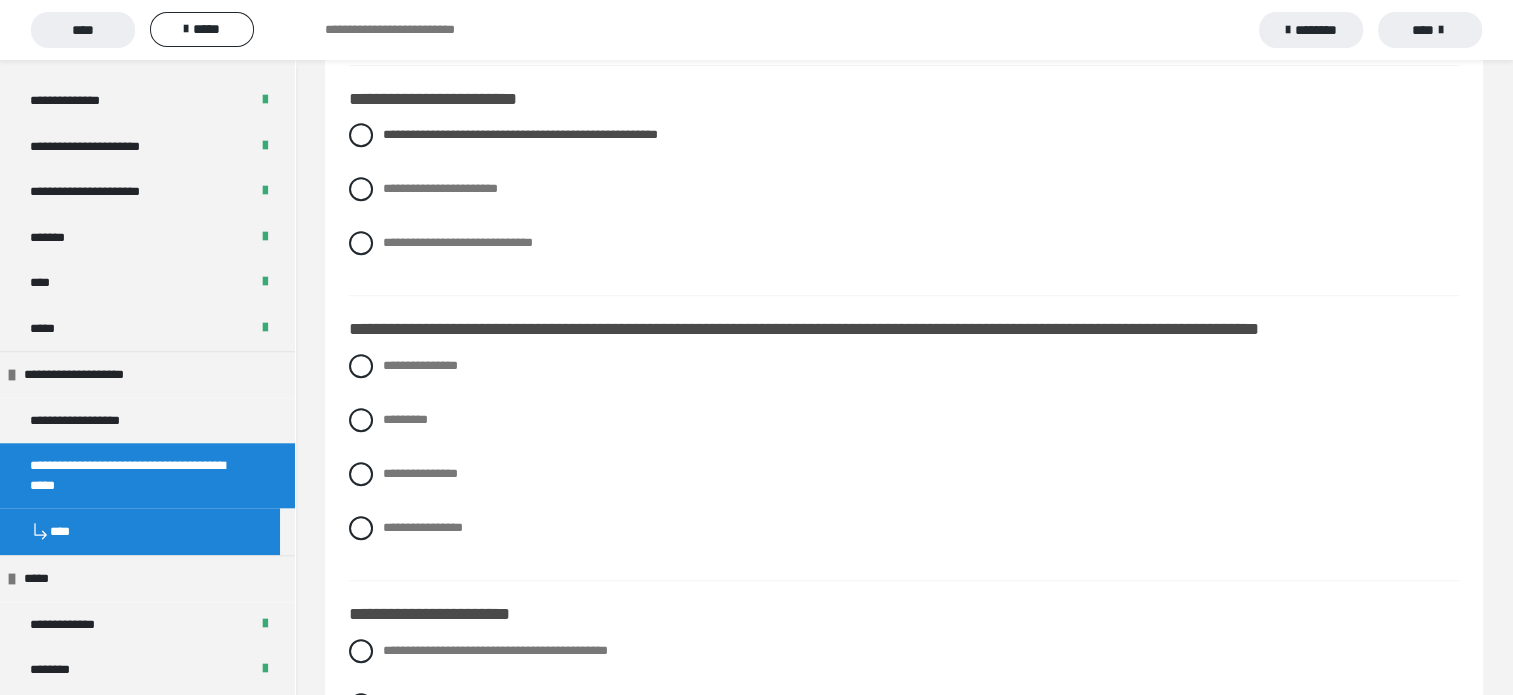 scroll, scrollTop: 1100, scrollLeft: 0, axis: vertical 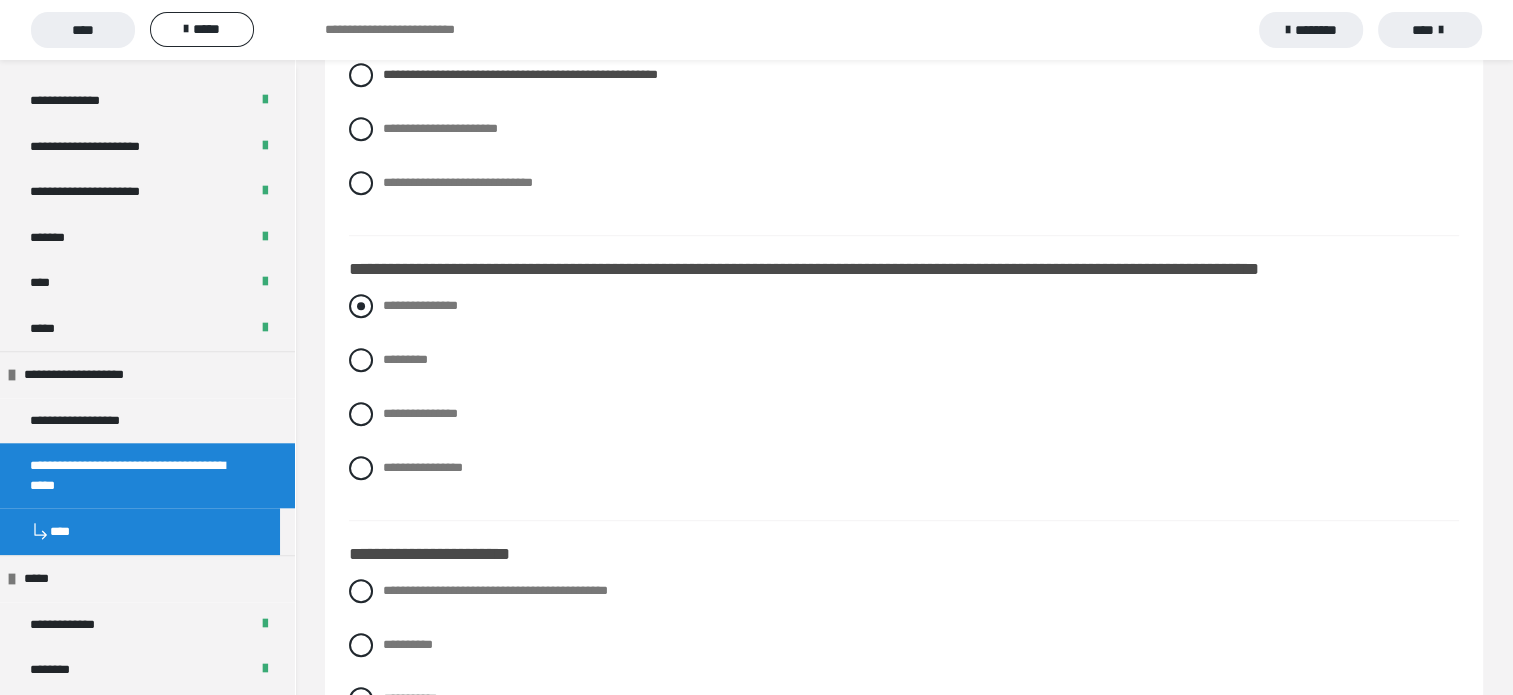 click at bounding box center (361, 306) 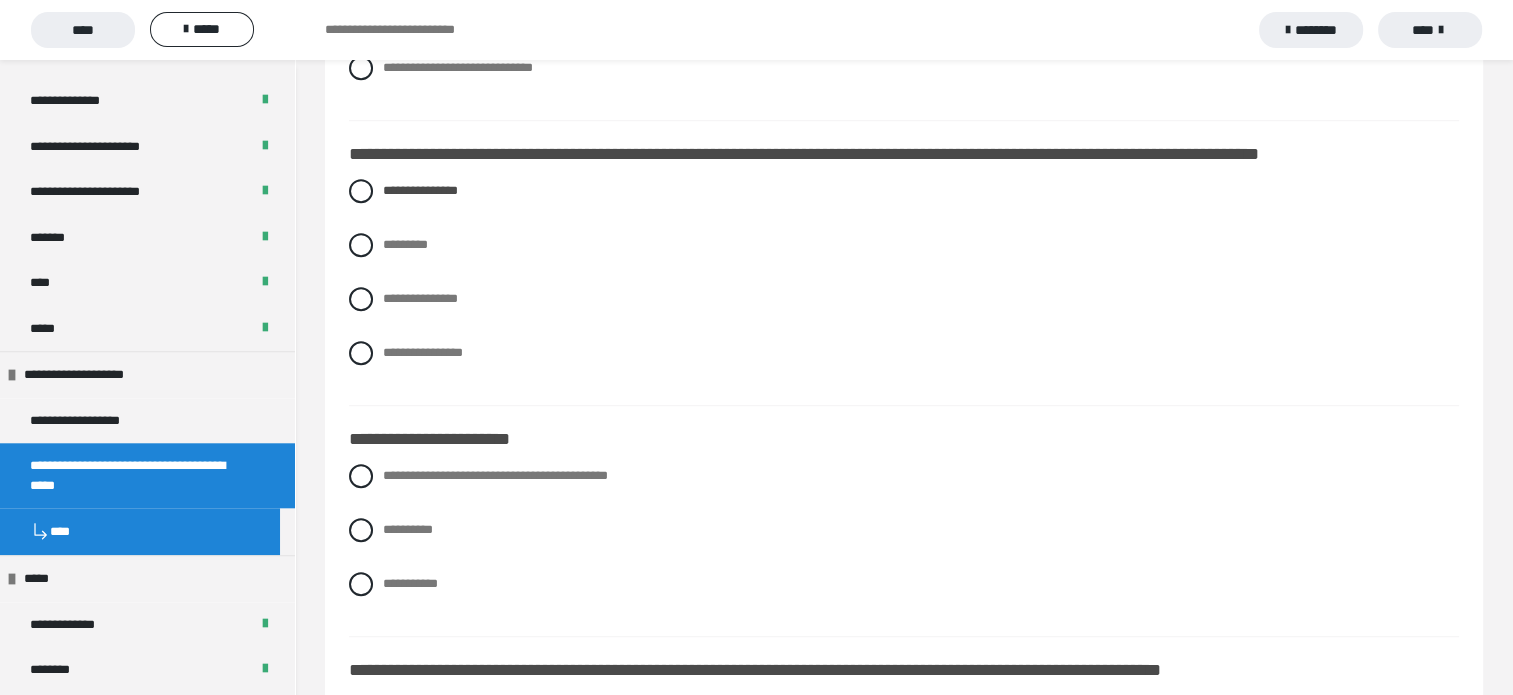scroll, scrollTop: 1300, scrollLeft: 0, axis: vertical 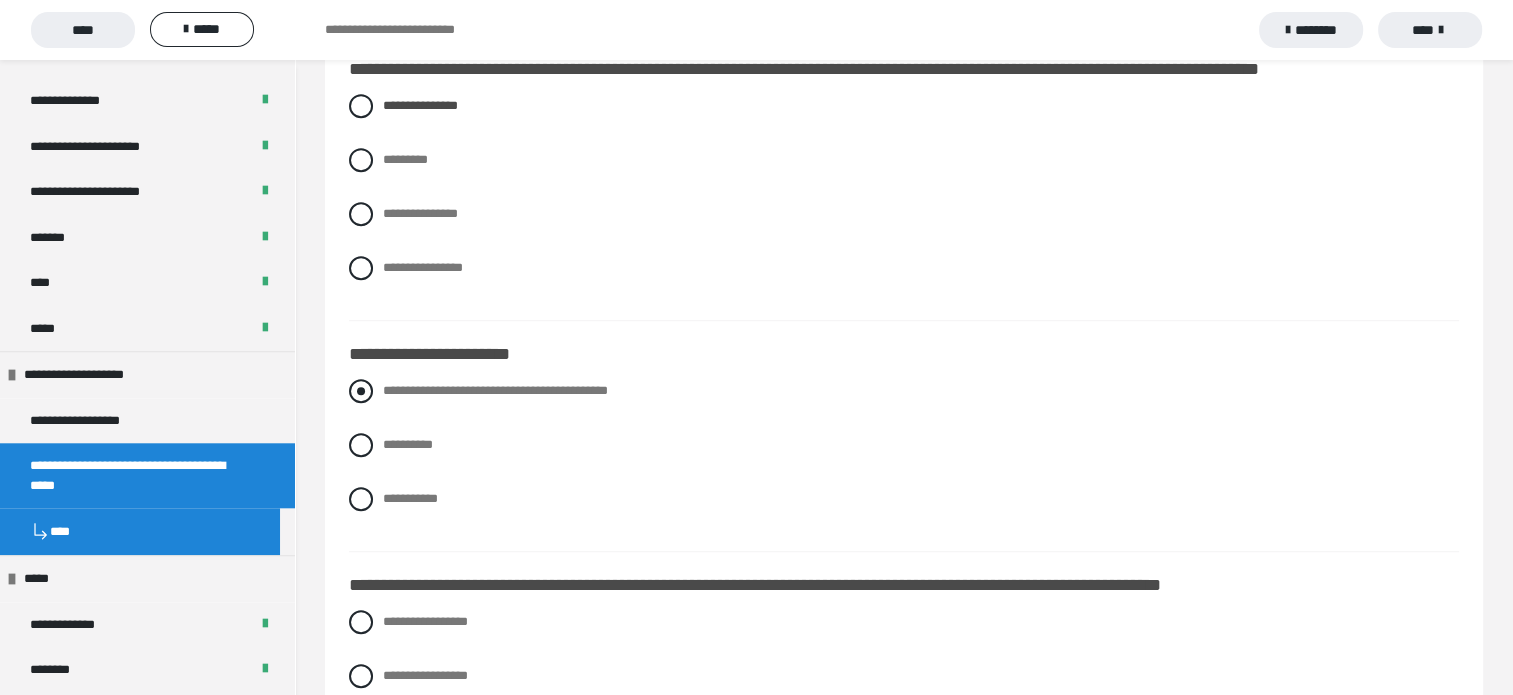 click at bounding box center (361, 391) 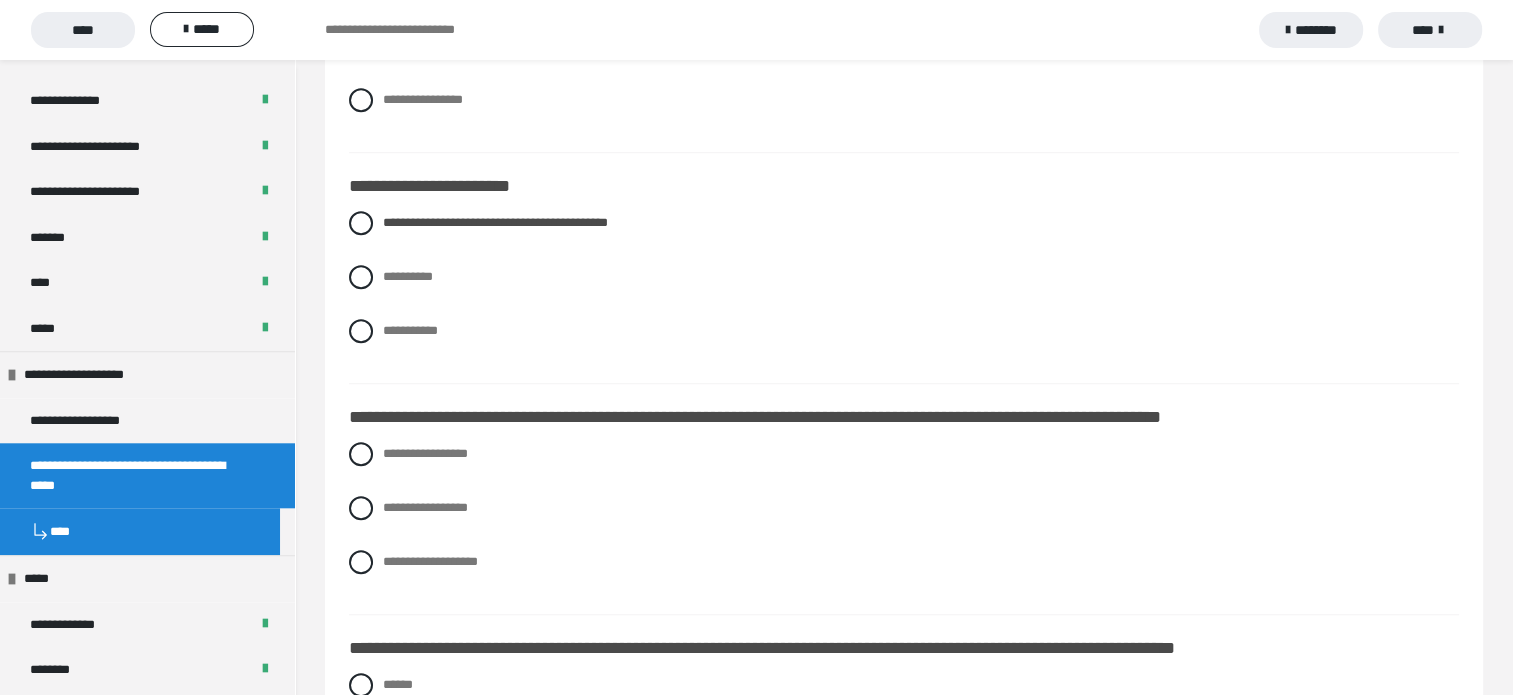 scroll, scrollTop: 1600, scrollLeft: 0, axis: vertical 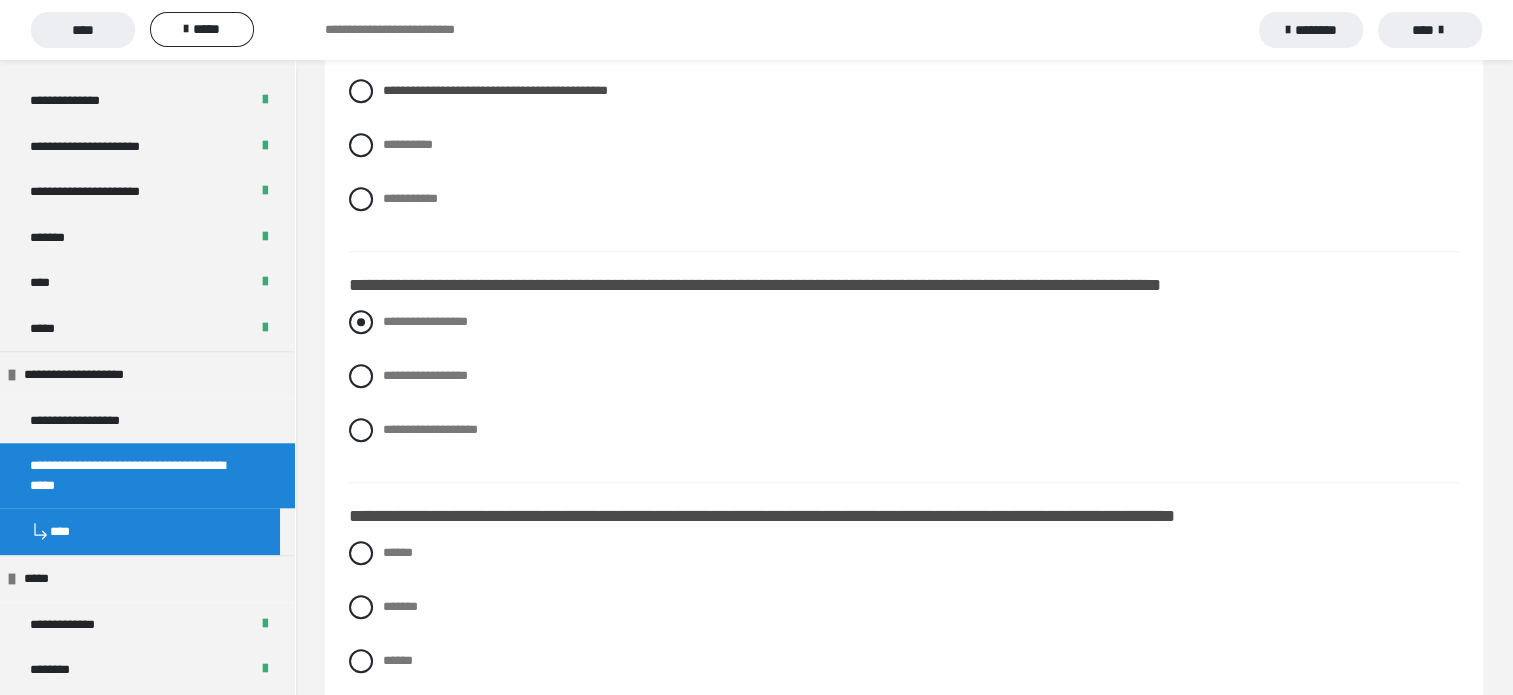 click on "**********" at bounding box center [904, 322] 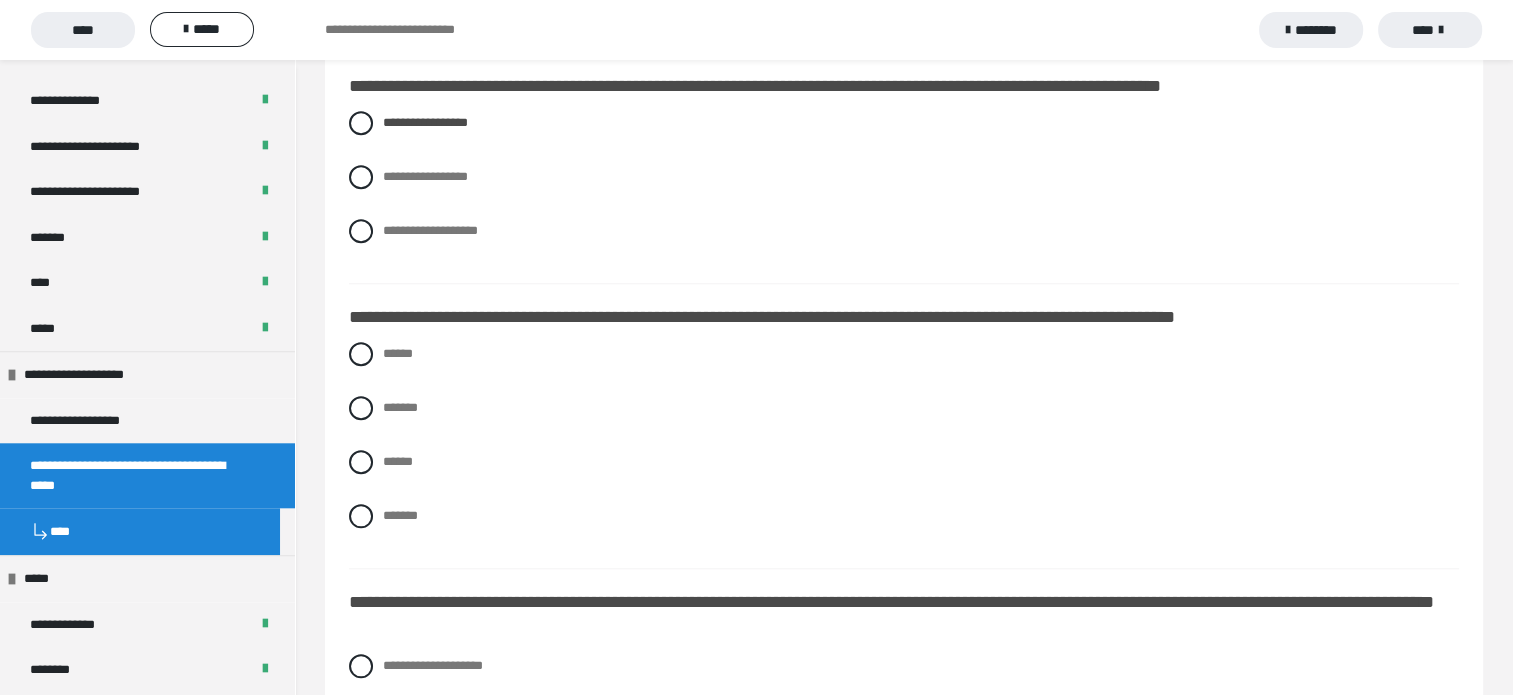 scroll, scrollTop: 1800, scrollLeft: 0, axis: vertical 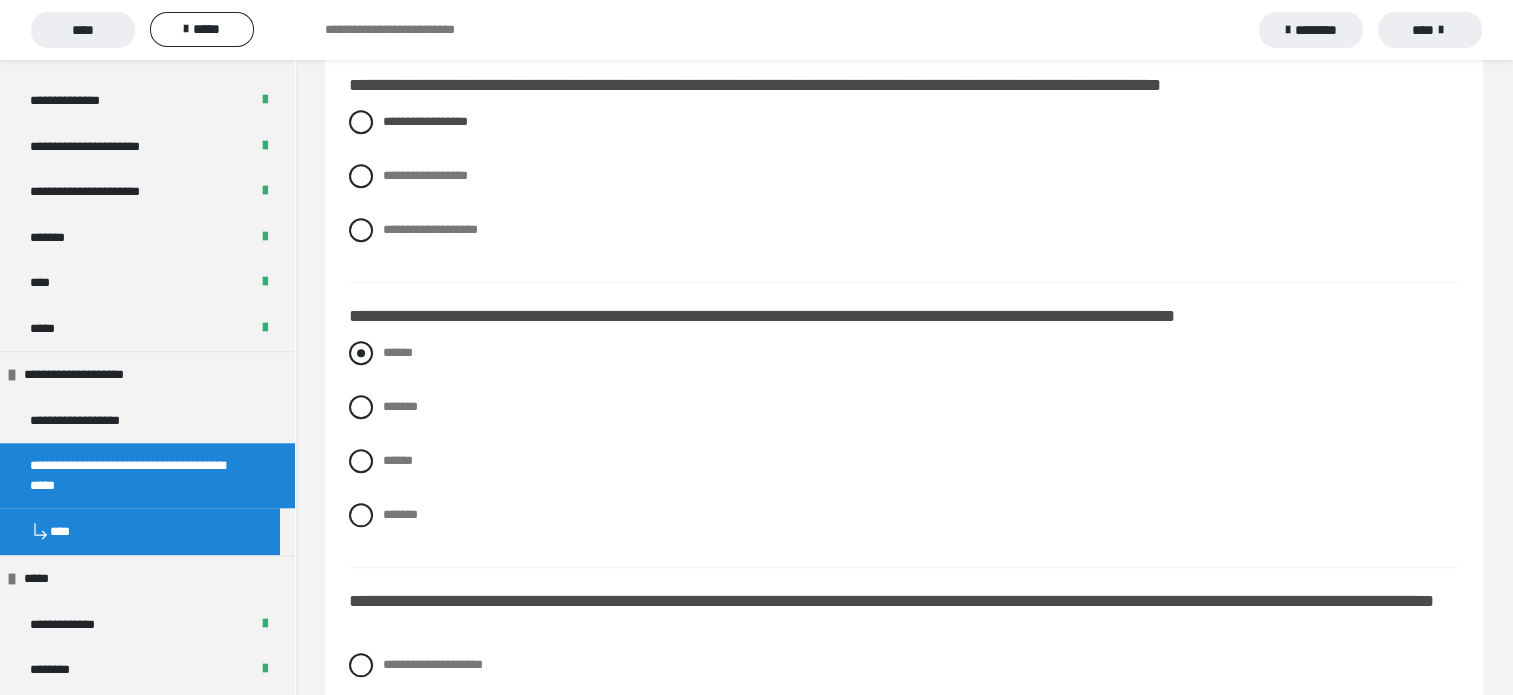 click at bounding box center [361, 353] 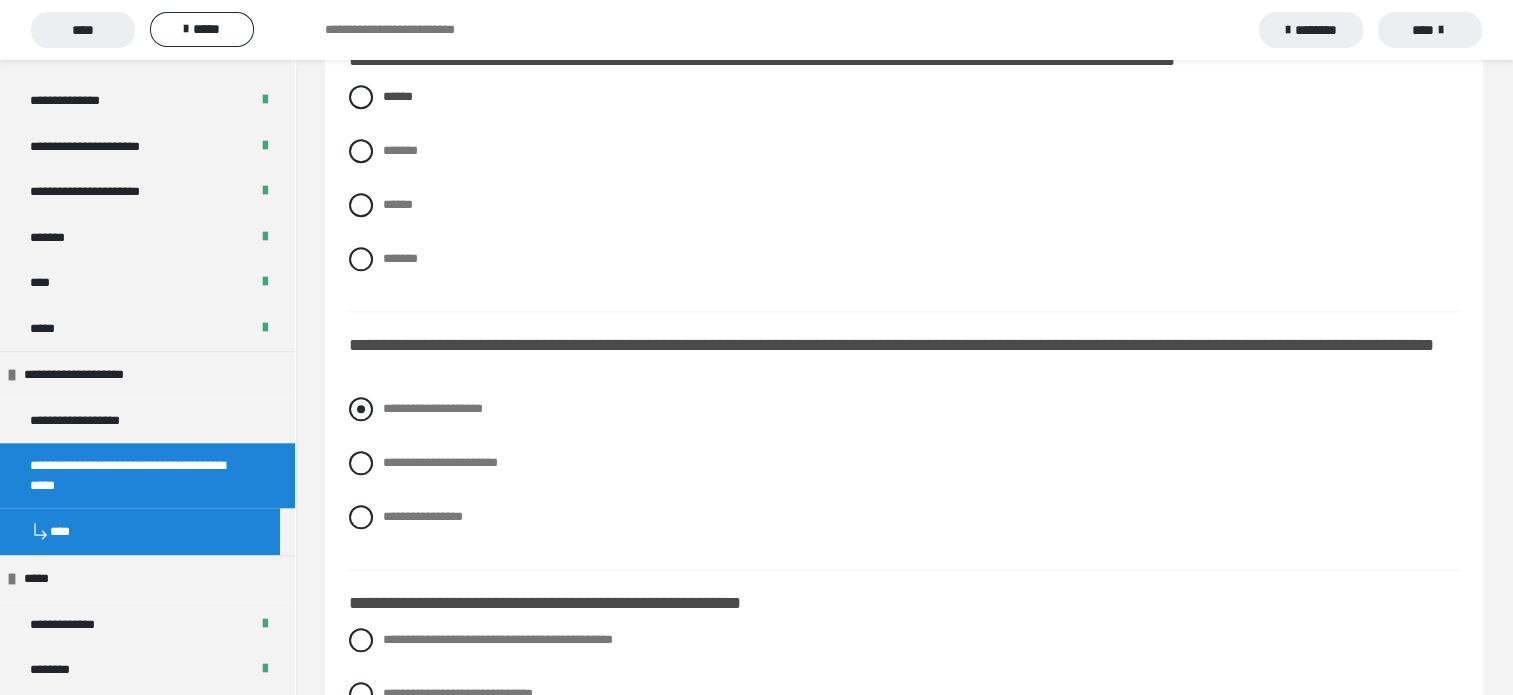 scroll, scrollTop: 2100, scrollLeft: 0, axis: vertical 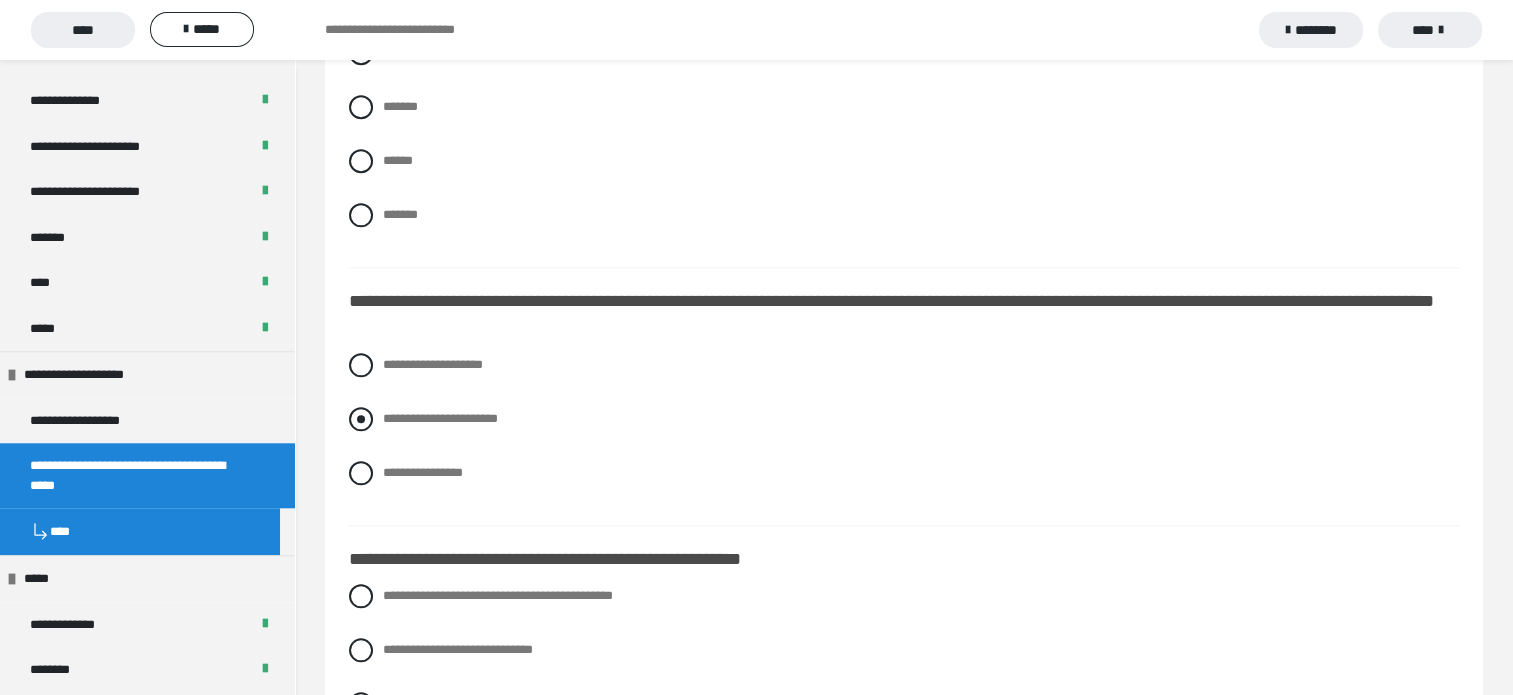 click at bounding box center (361, 419) 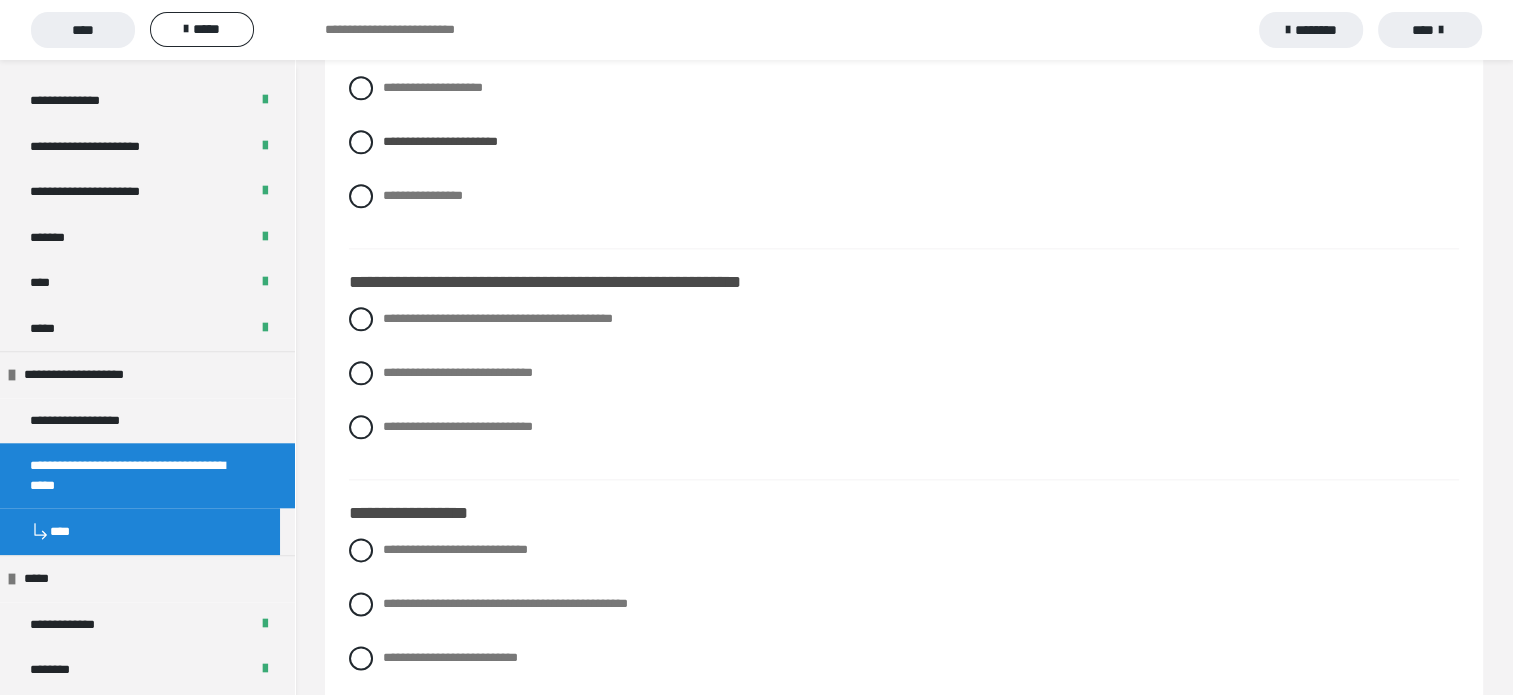 scroll, scrollTop: 2400, scrollLeft: 0, axis: vertical 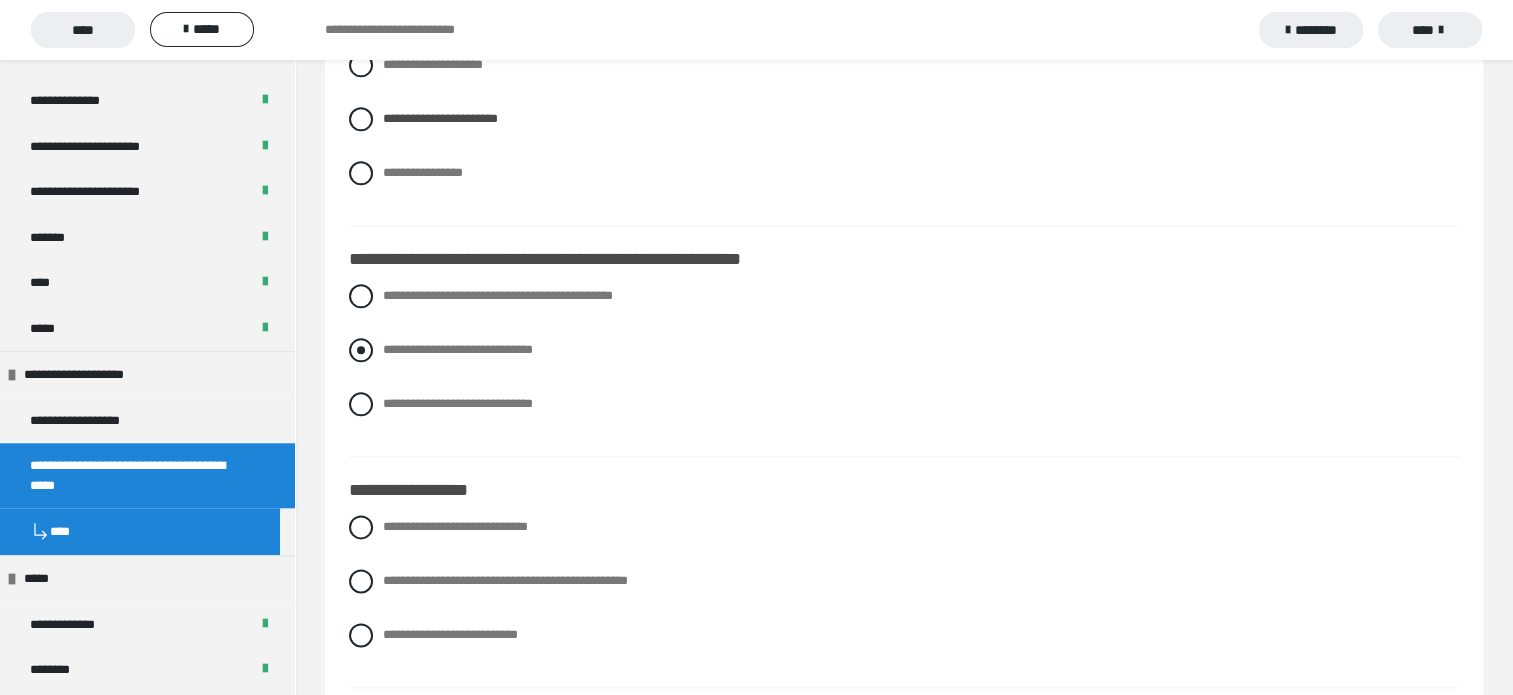 click at bounding box center (361, 350) 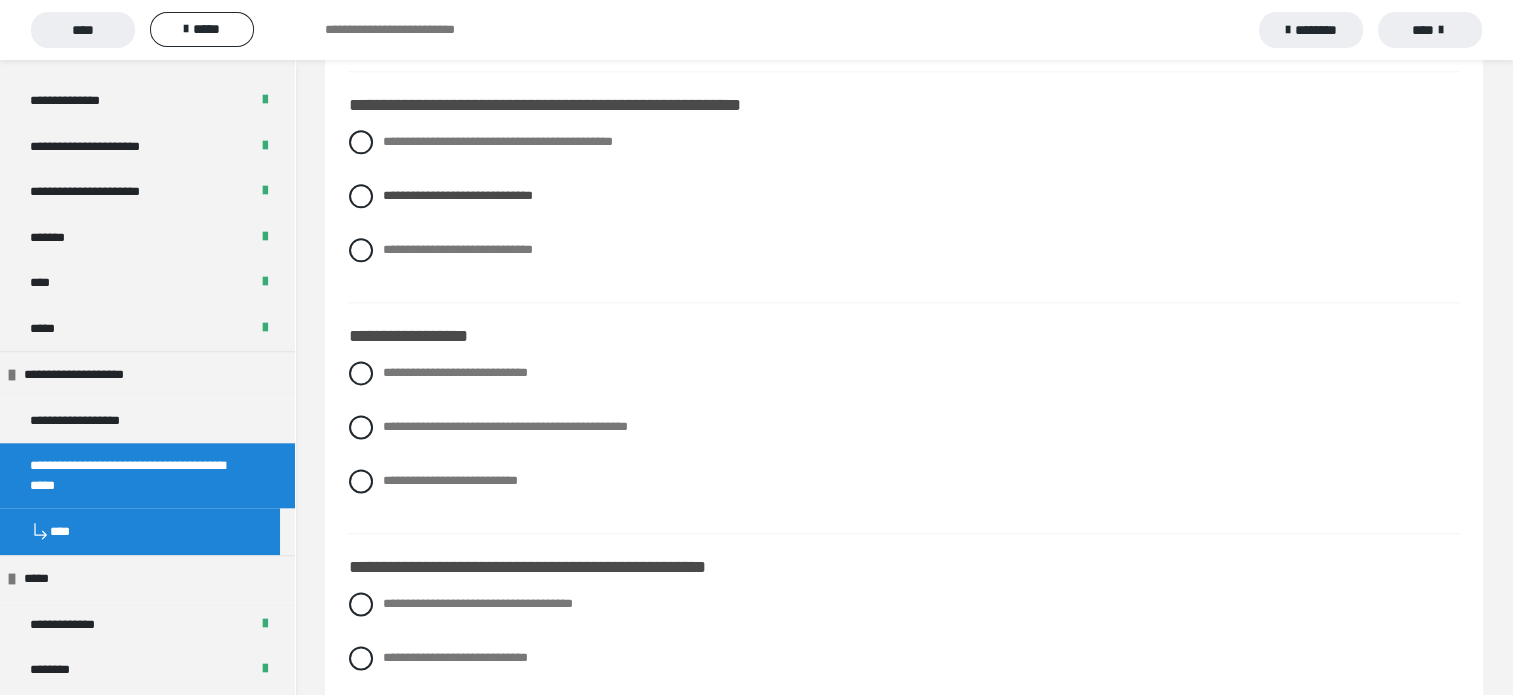 scroll, scrollTop: 2600, scrollLeft: 0, axis: vertical 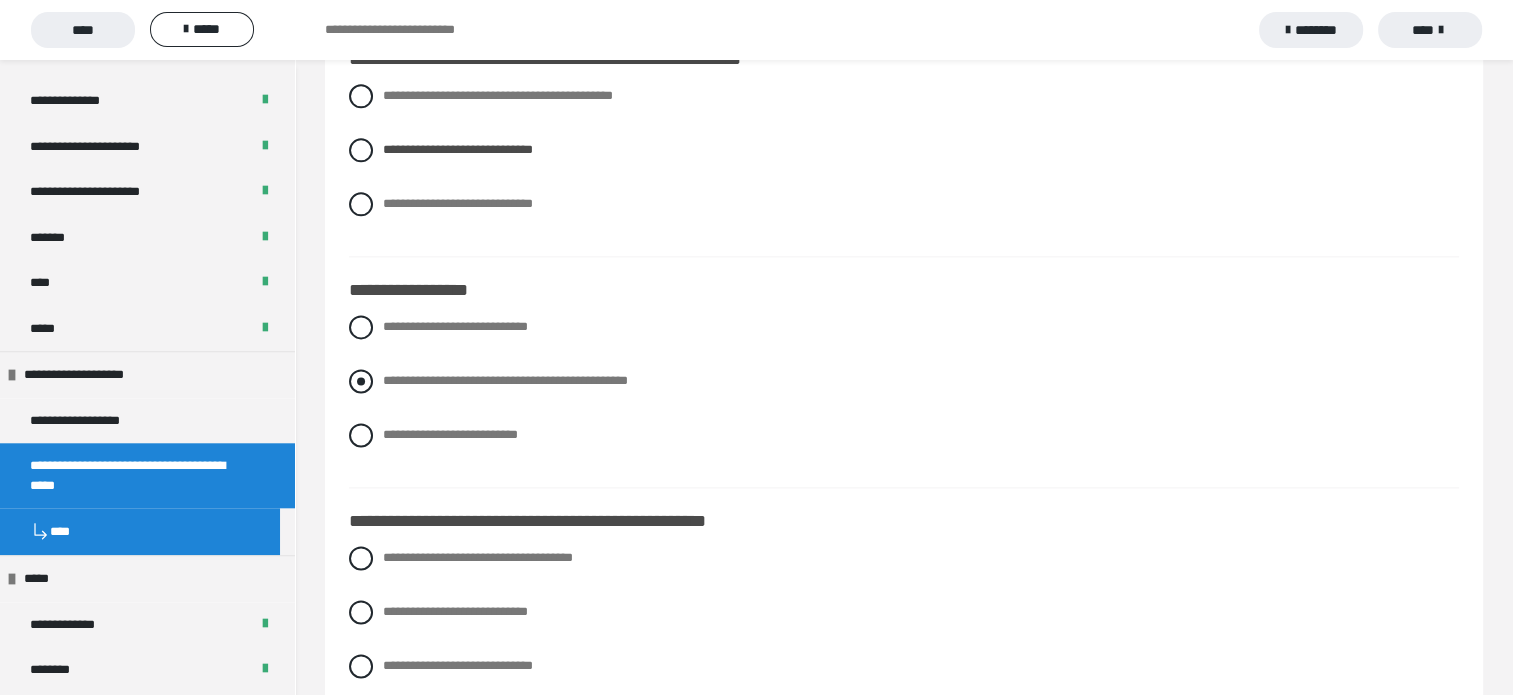 click at bounding box center (361, 381) 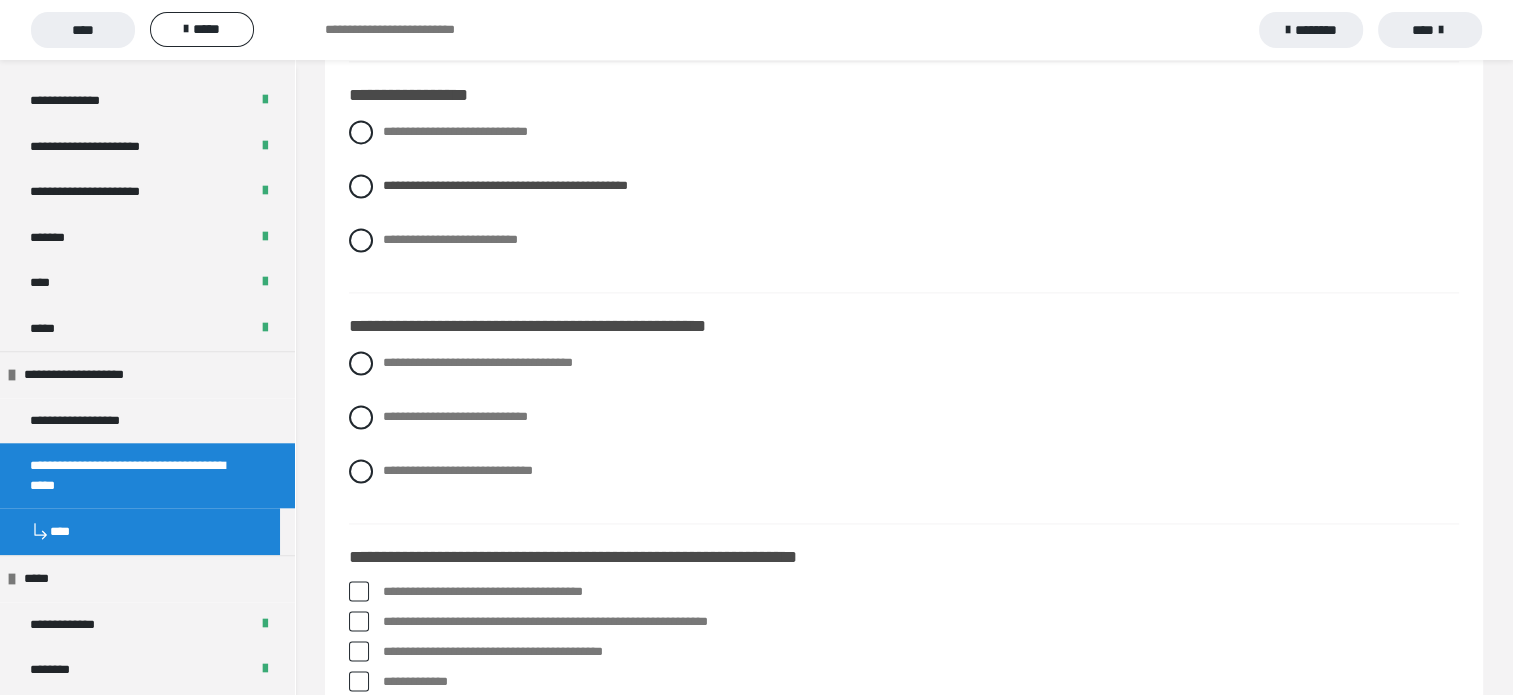 scroll, scrollTop: 2800, scrollLeft: 0, axis: vertical 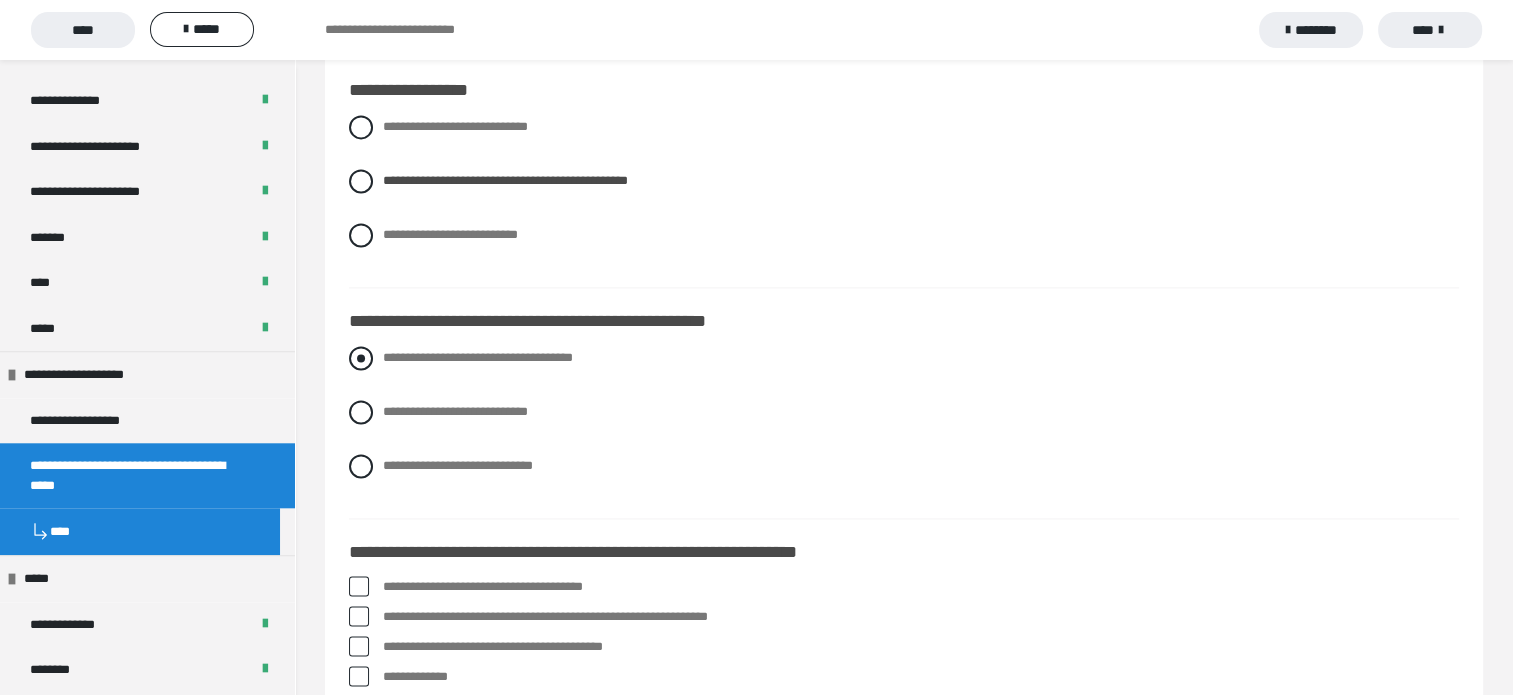 click at bounding box center (361, 358) 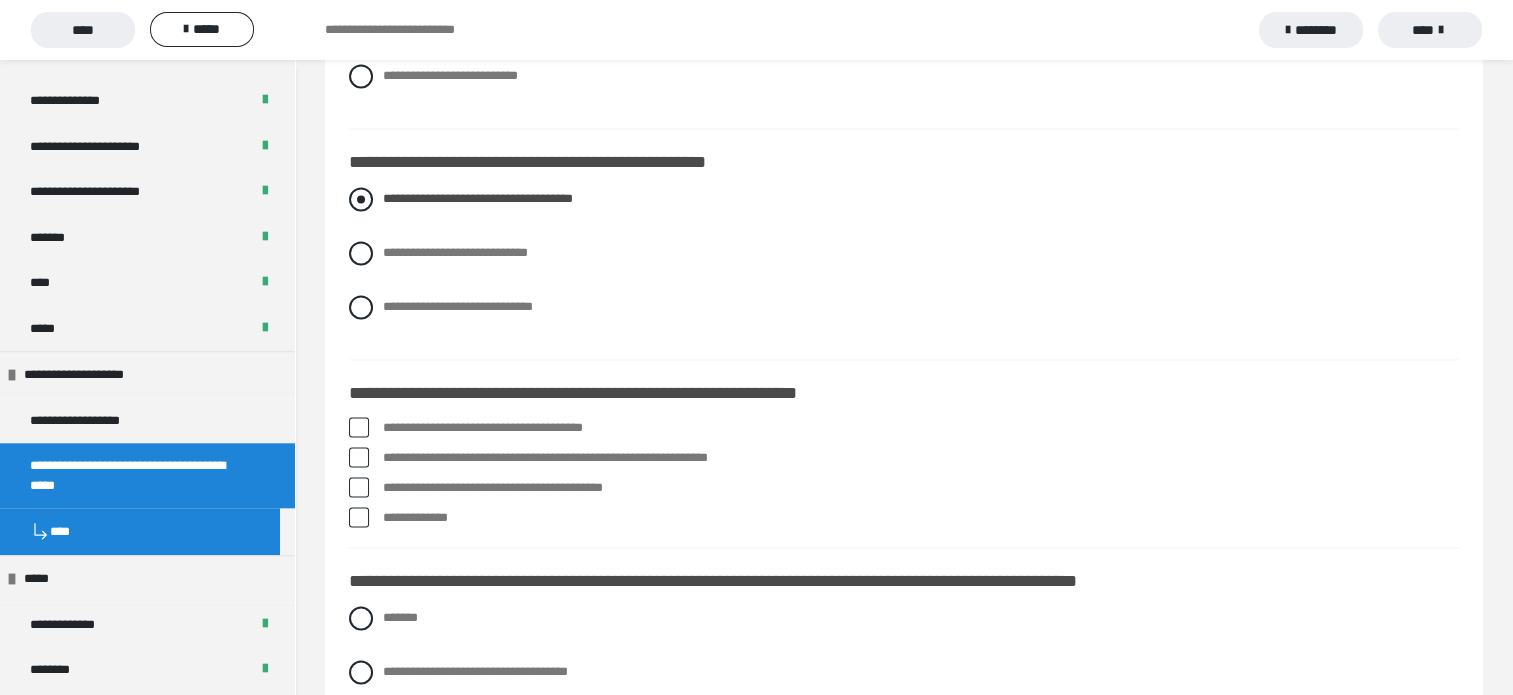scroll, scrollTop: 3100, scrollLeft: 0, axis: vertical 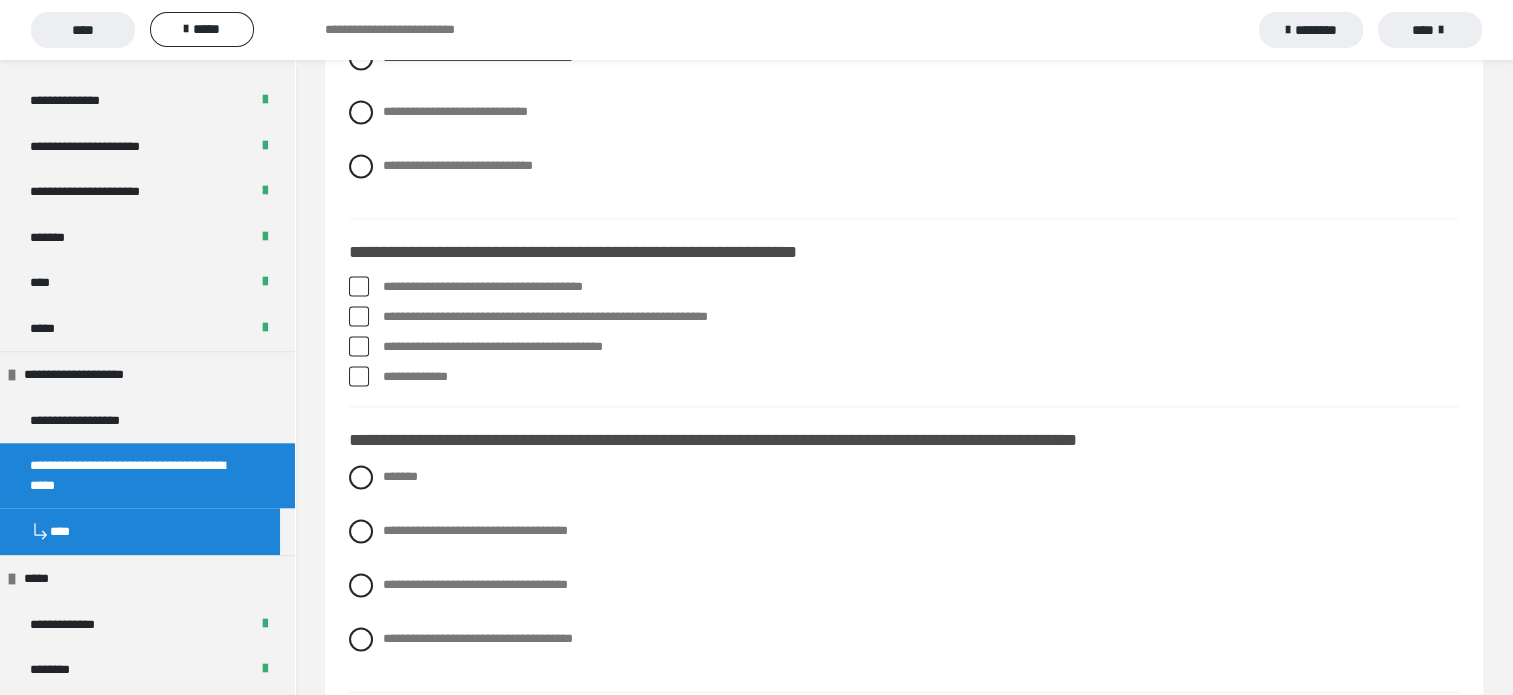 click at bounding box center [359, 286] 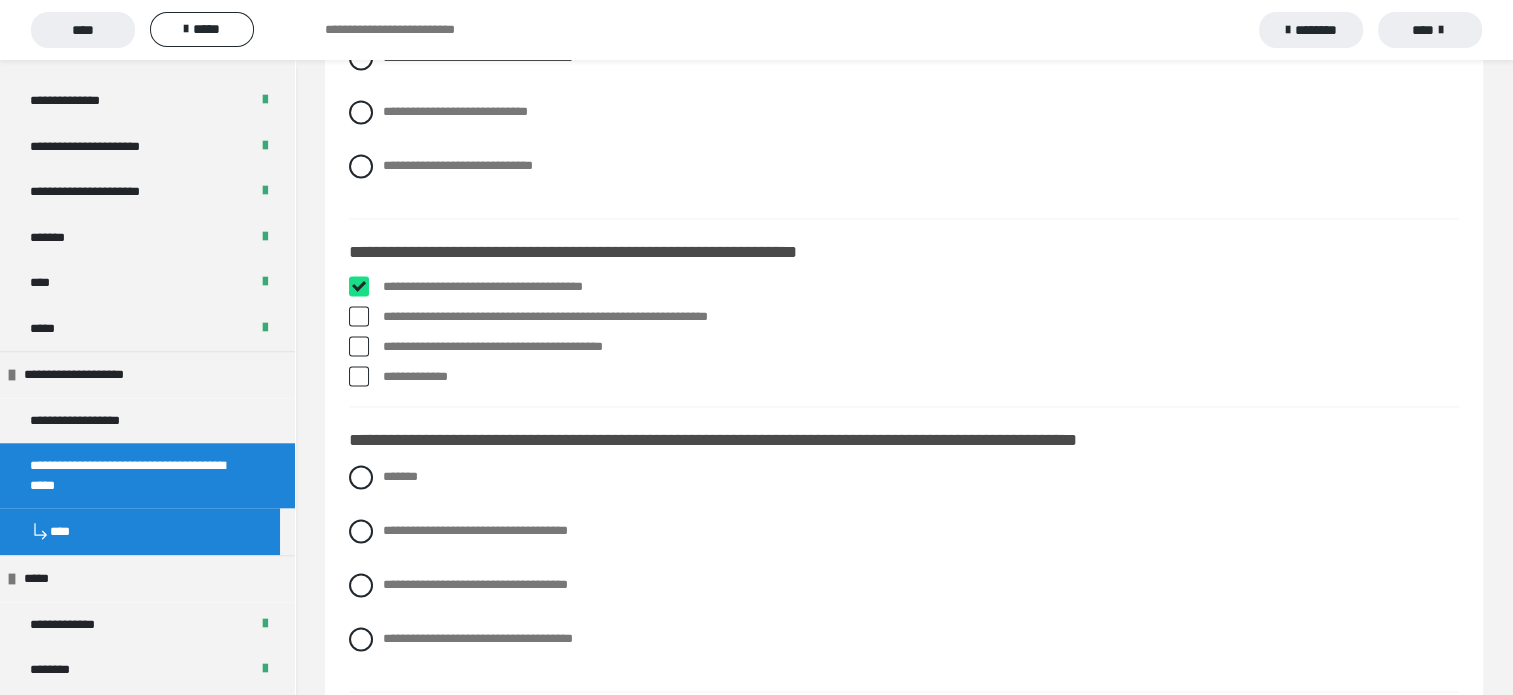 checkbox on "****" 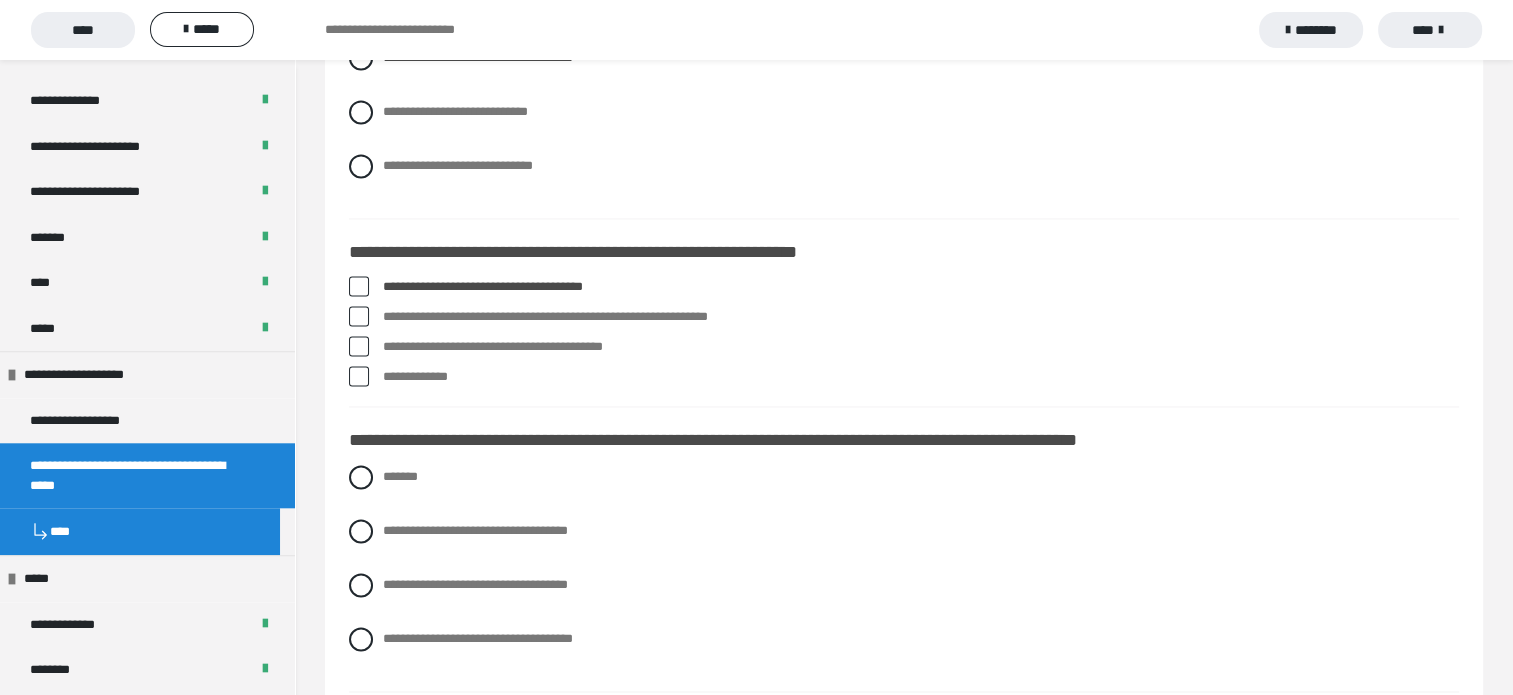 click at bounding box center (359, 346) 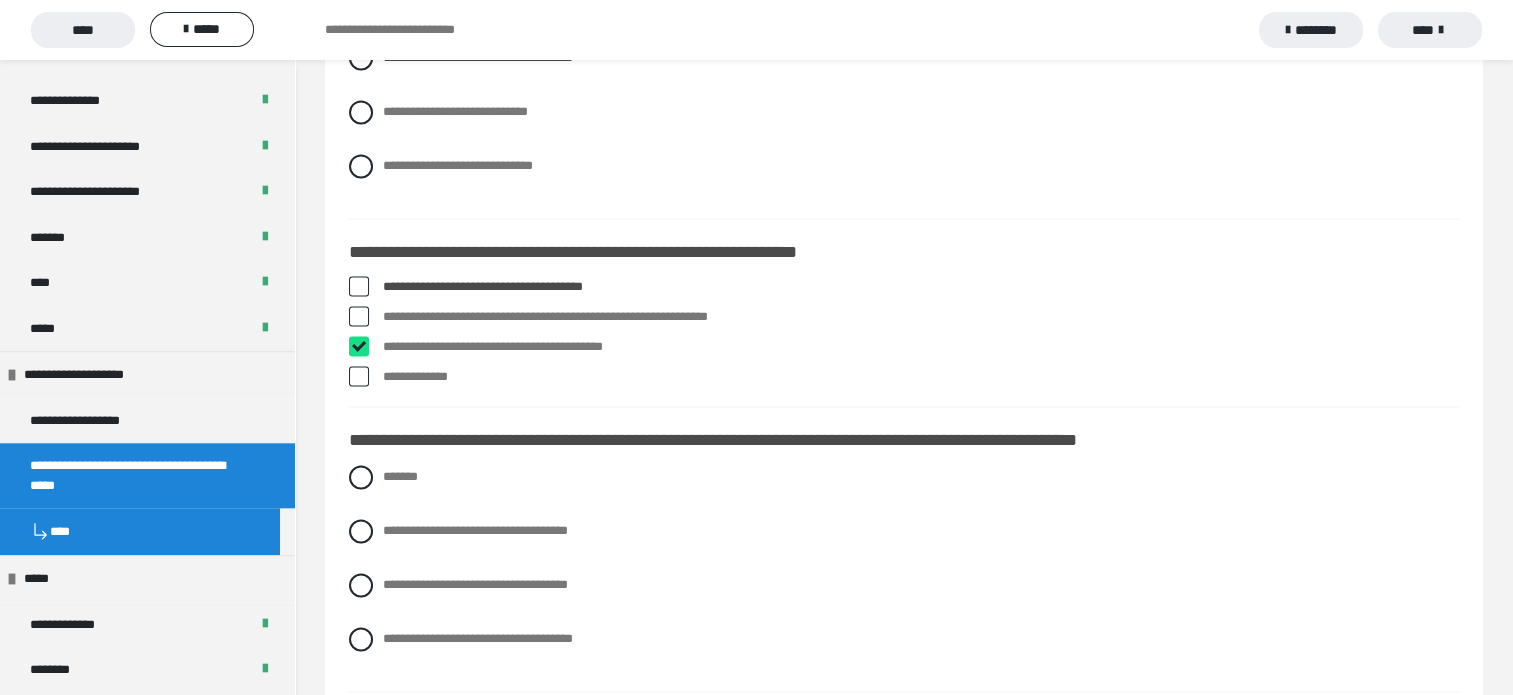 checkbox on "****" 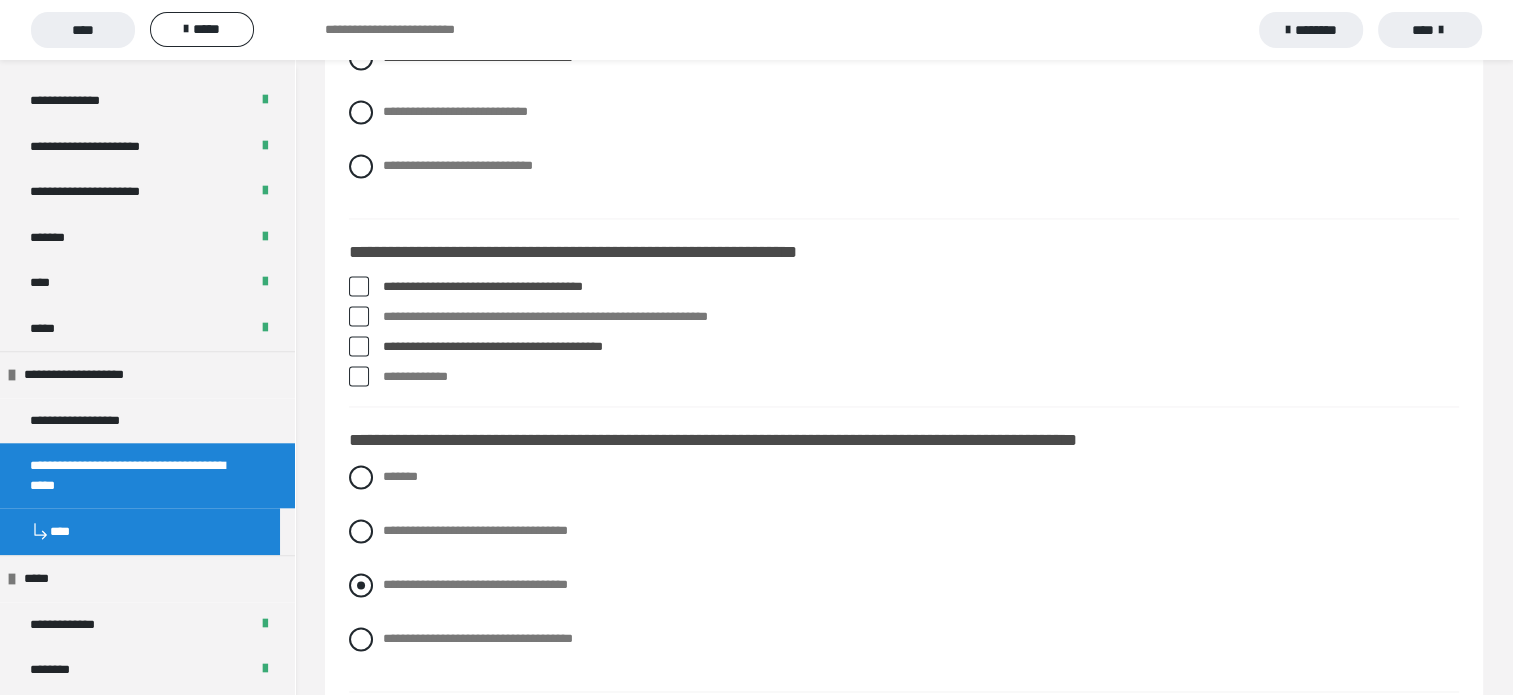 click at bounding box center [361, 585] 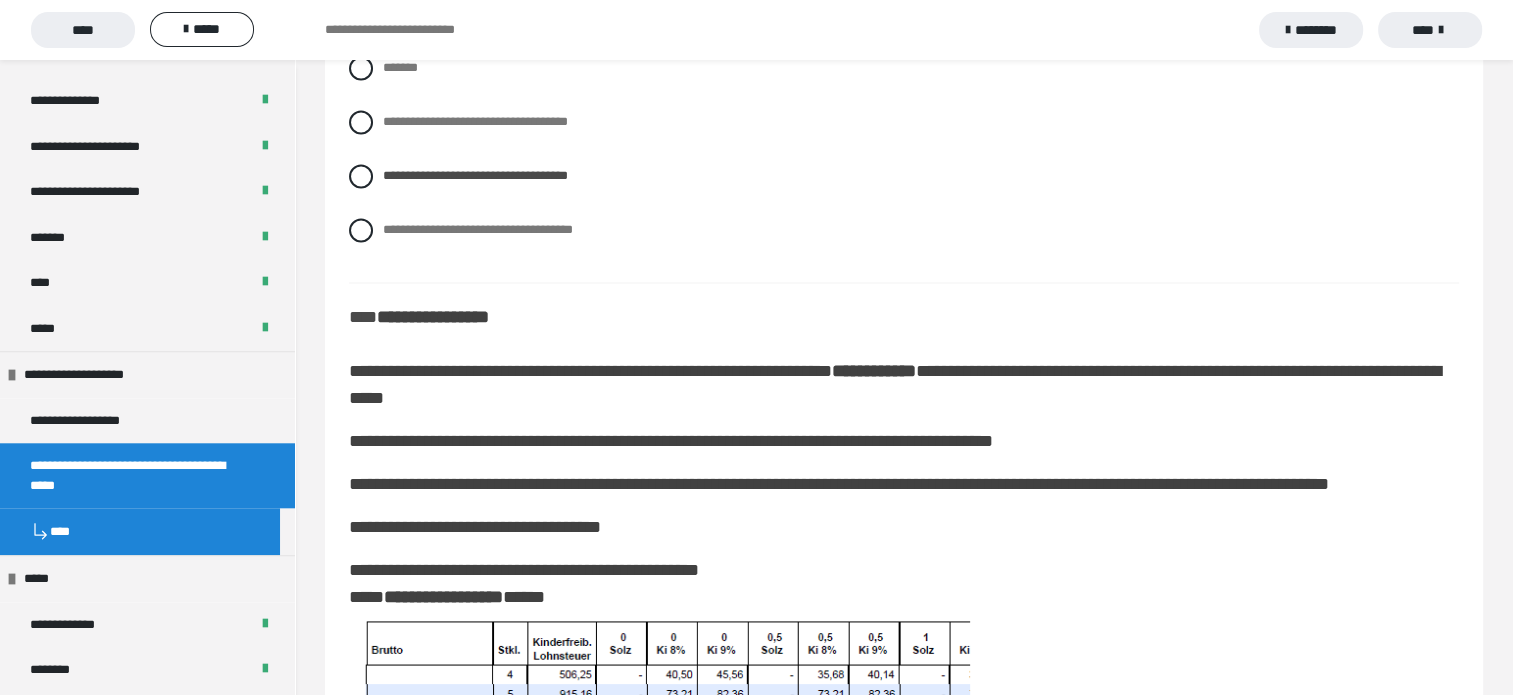 scroll, scrollTop: 3600, scrollLeft: 0, axis: vertical 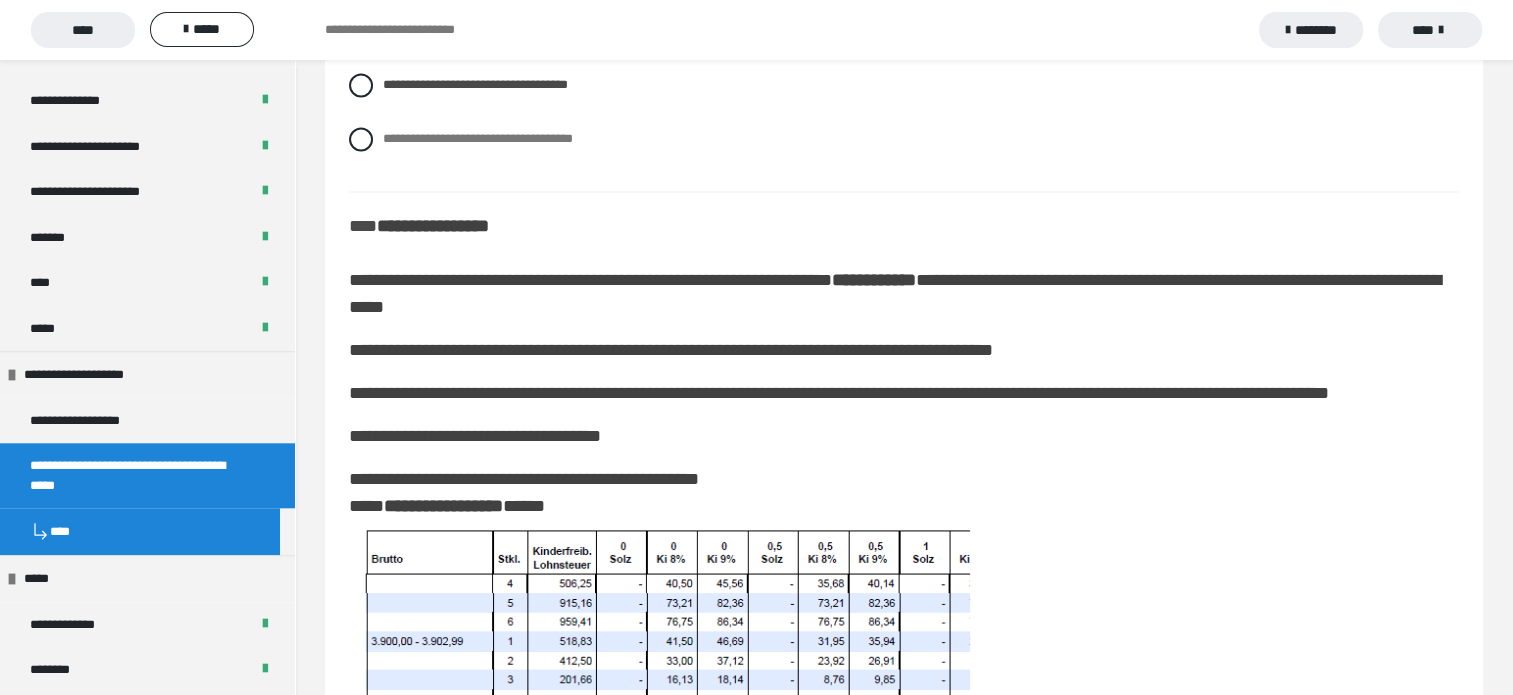 click on "**********" at bounding box center (904, 669) 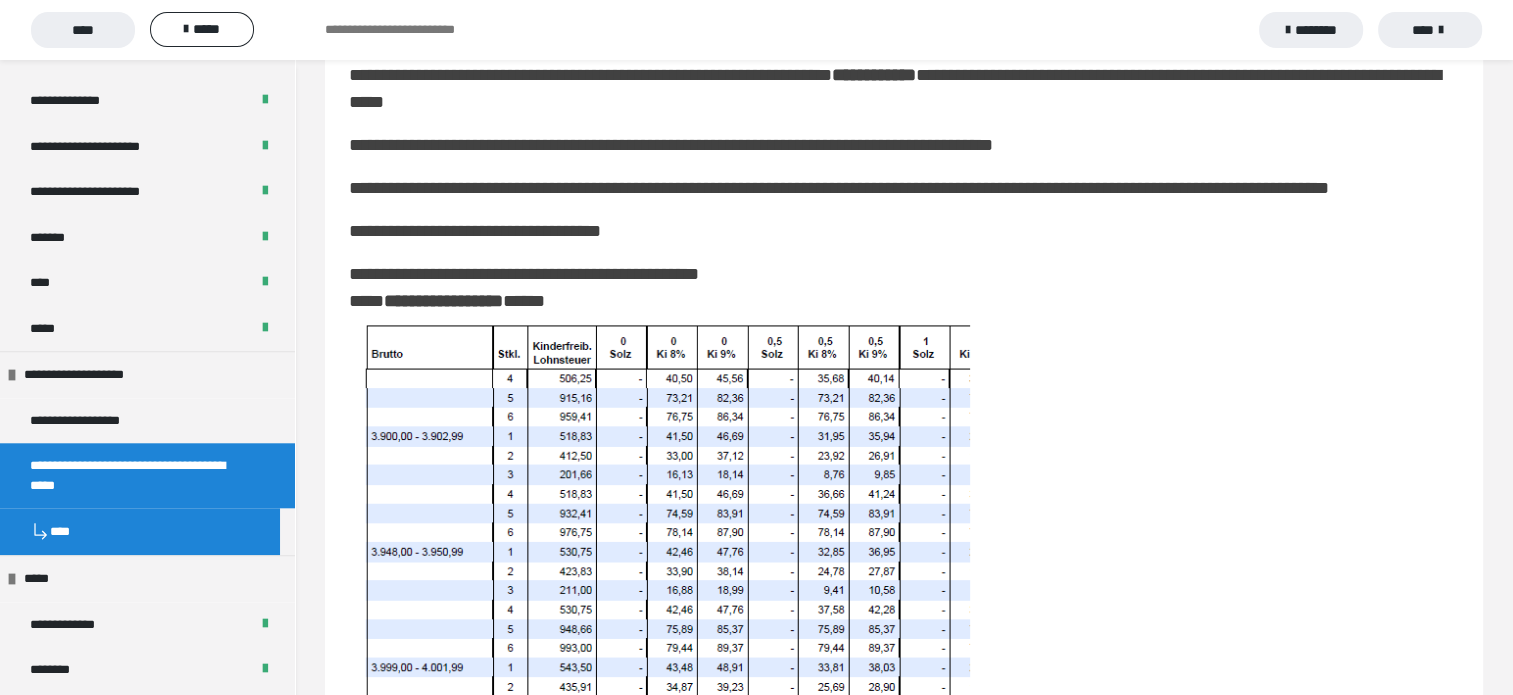 scroll, scrollTop: 3800, scrollLeft: 0, axis: vertical 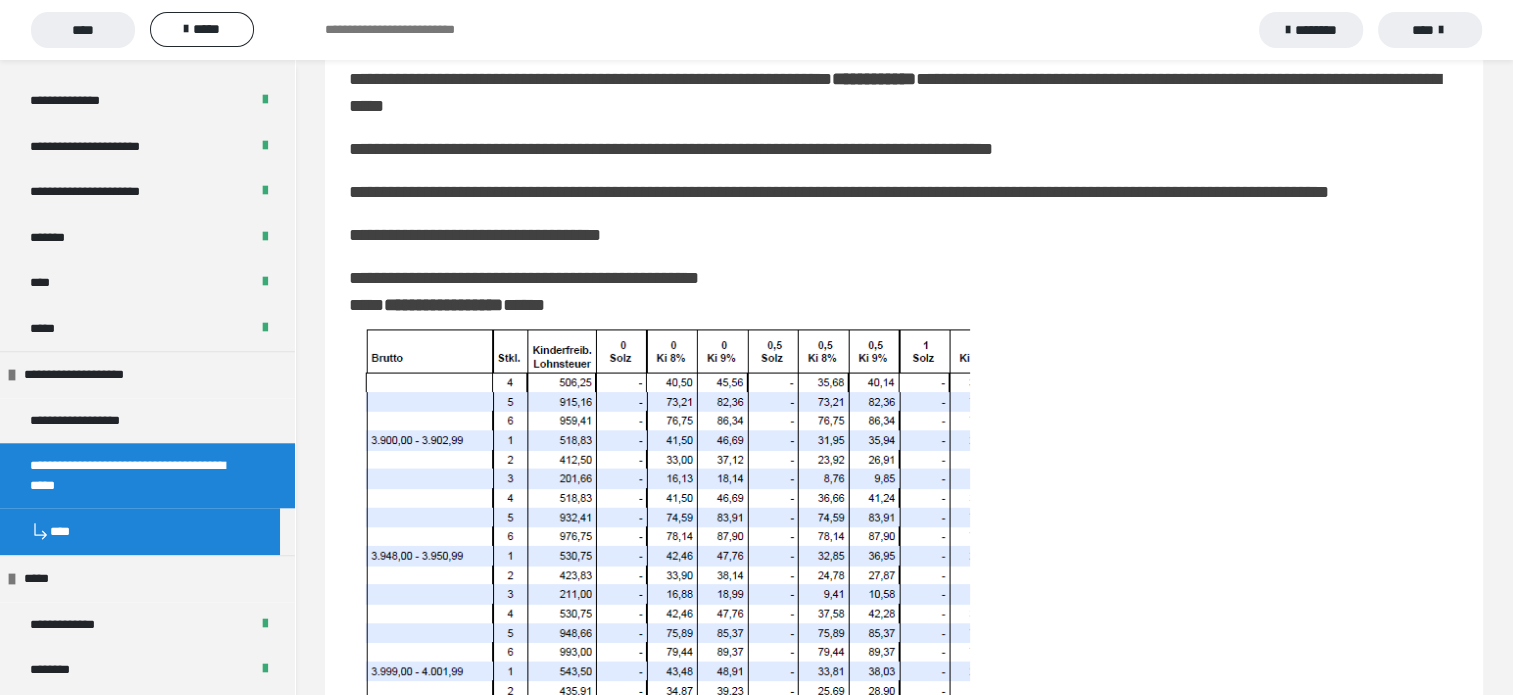 click at bounding box center [904, 611] 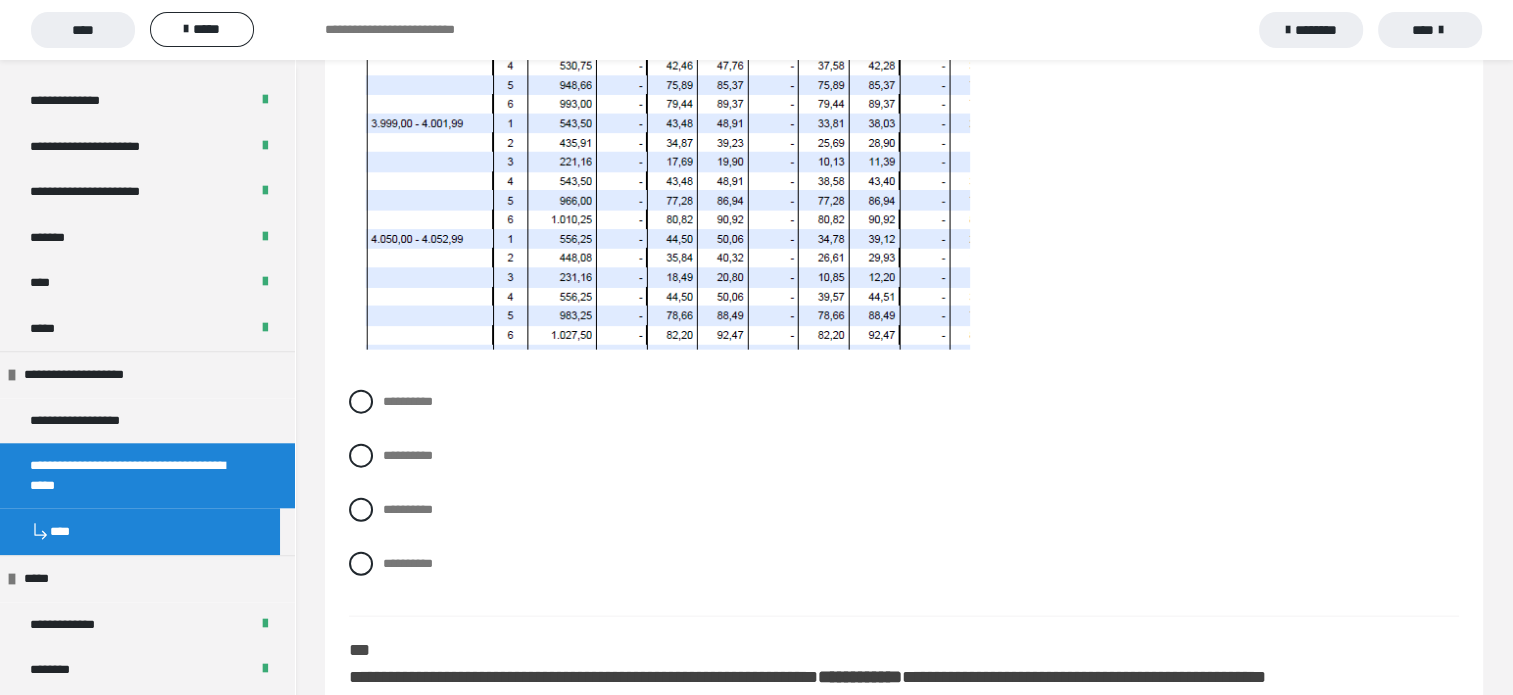 scroll, scrollTop: 4400, scrollLeft: 0, axis: vertical 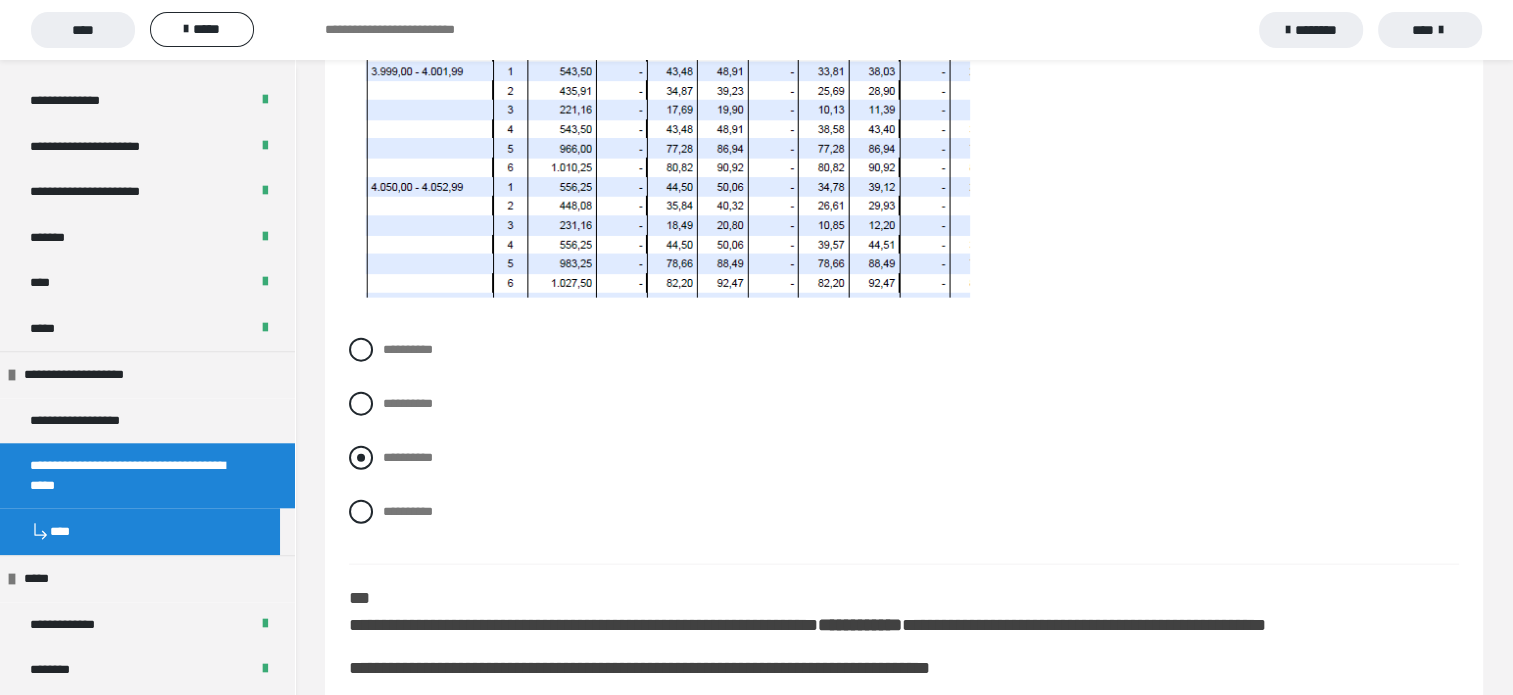 click at bounding box center [361, 458] 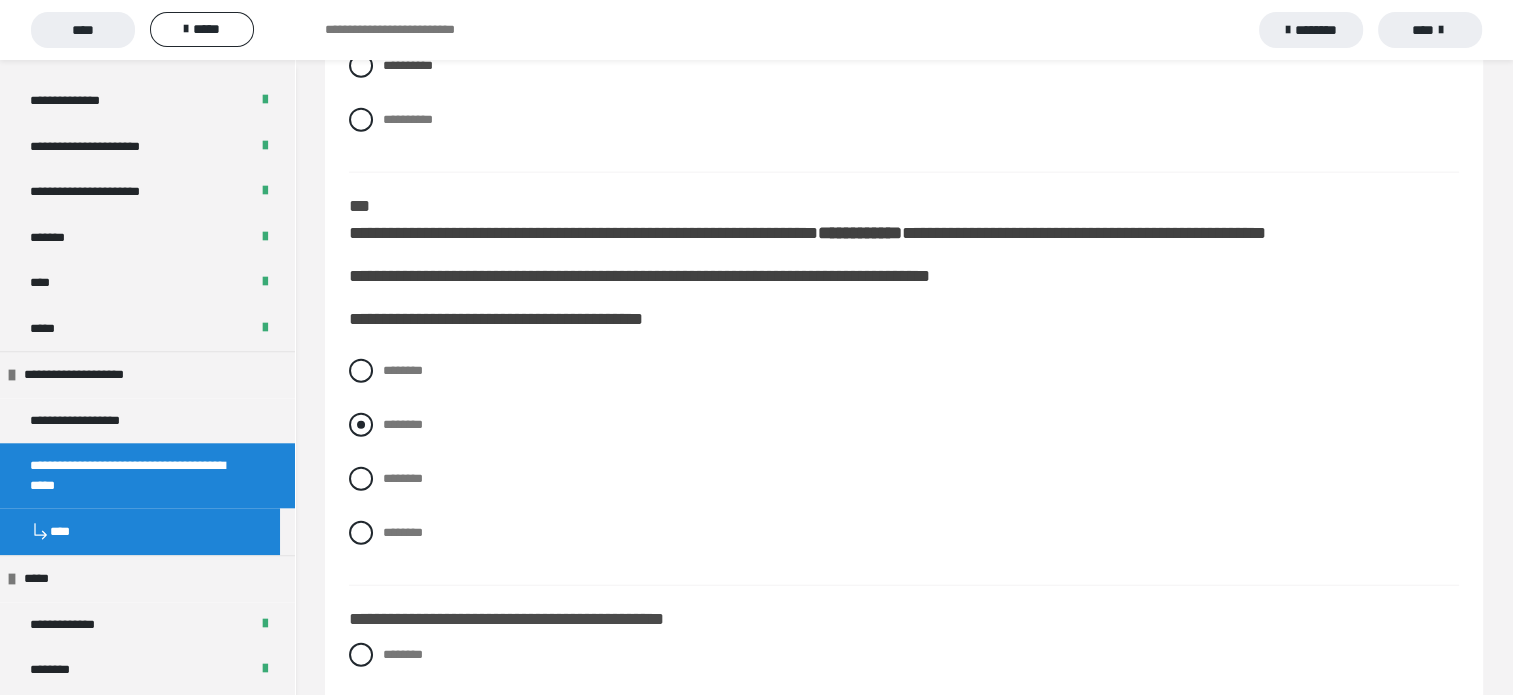 scroll, scrollTop: 4800, scrollLeft: 0, axis: vertical 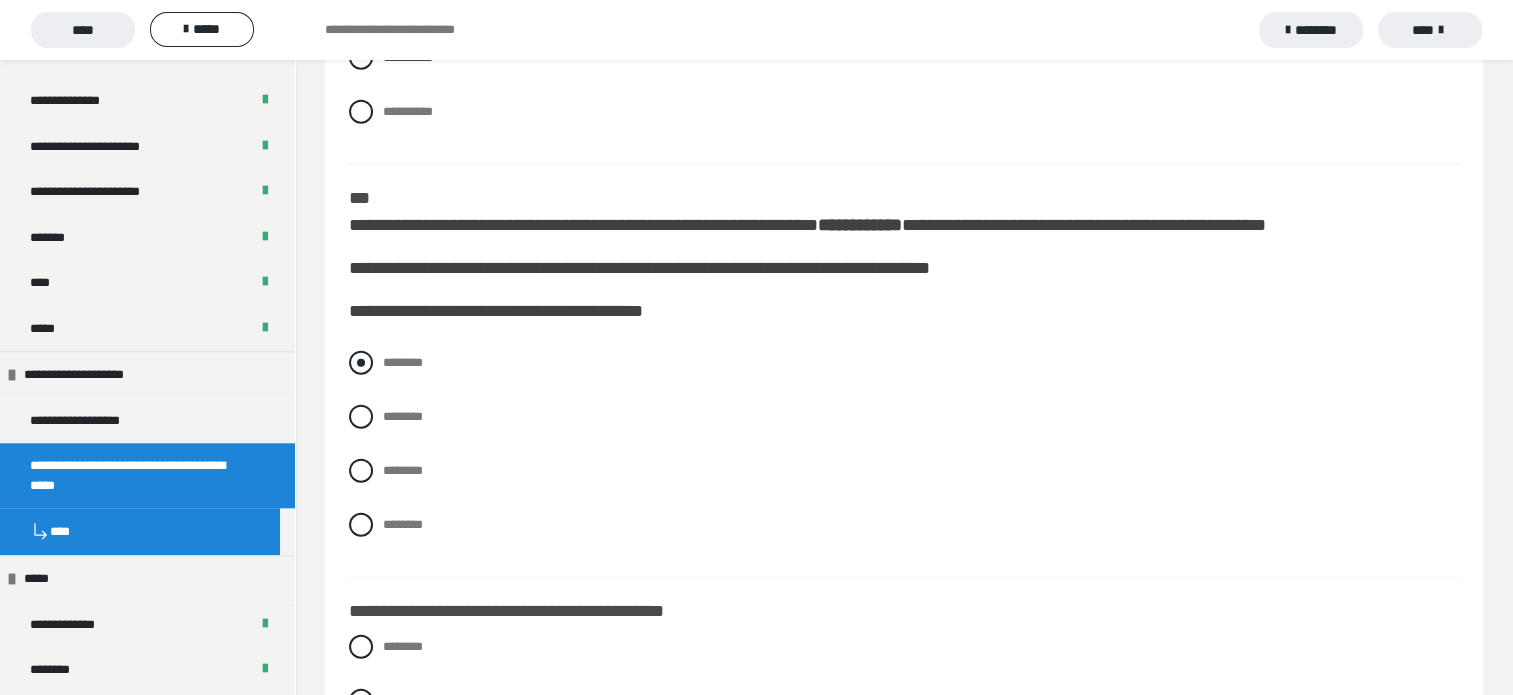 click at bounding box center (361, 363) 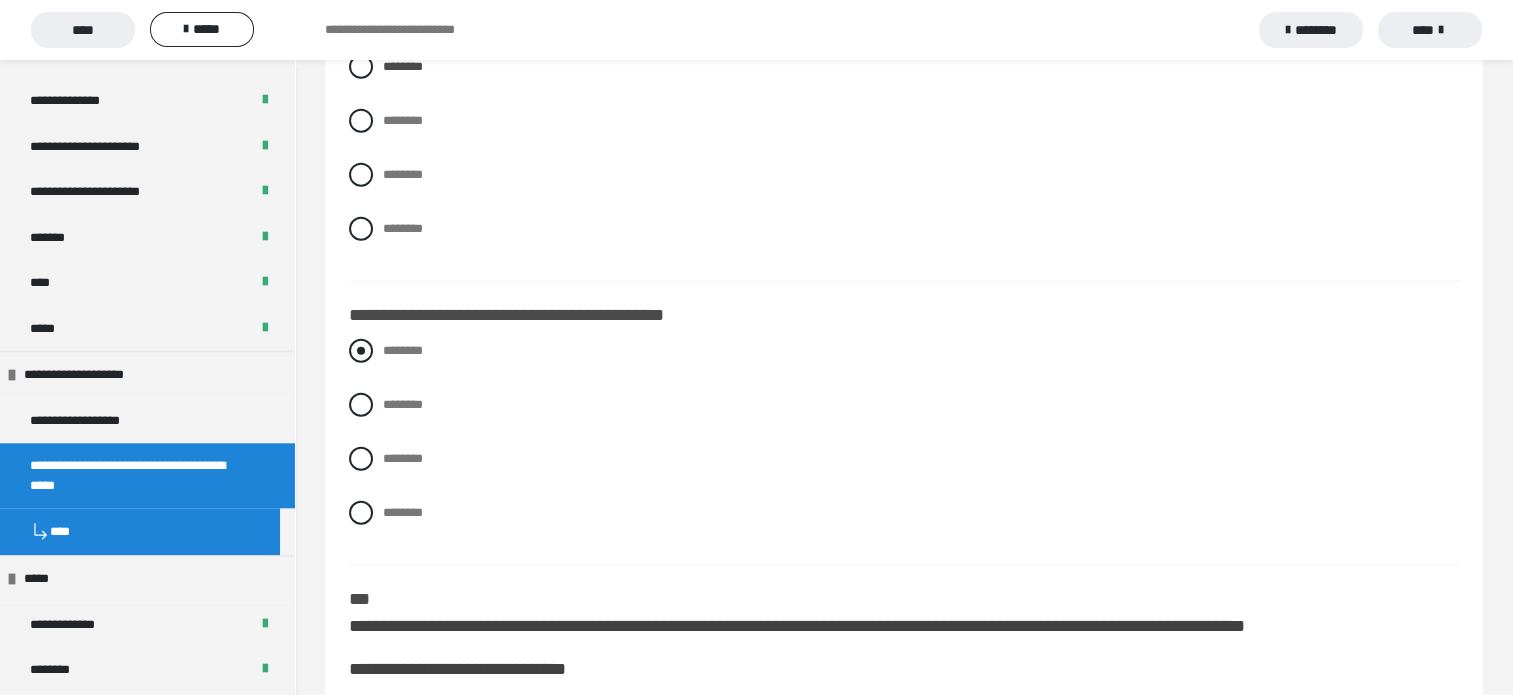 scroll, scrollTop: 5100, scrollLeft: 0, axis: vertical 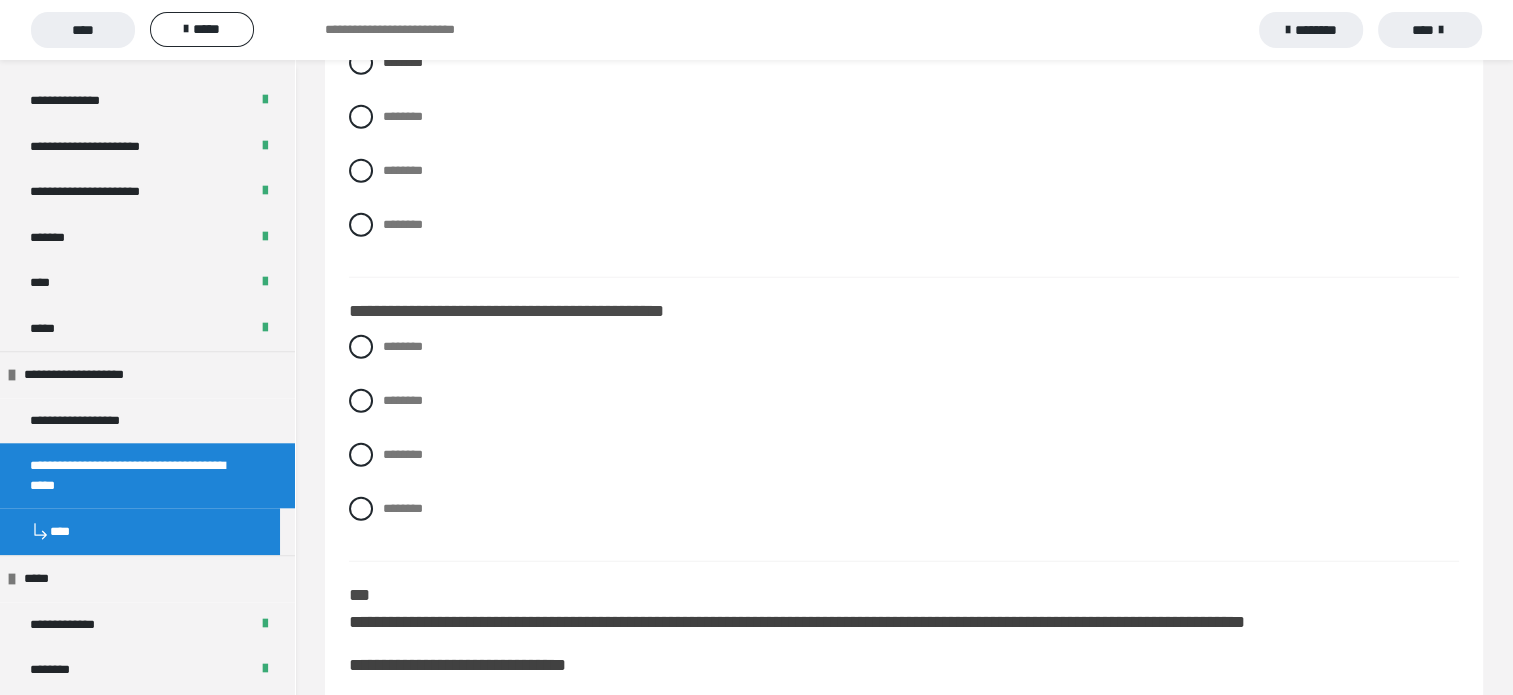 drag, startPoint x: 1104, startPoint y: 473, endPoint x: 1387, endPoint y: 289, distance: 337.5574 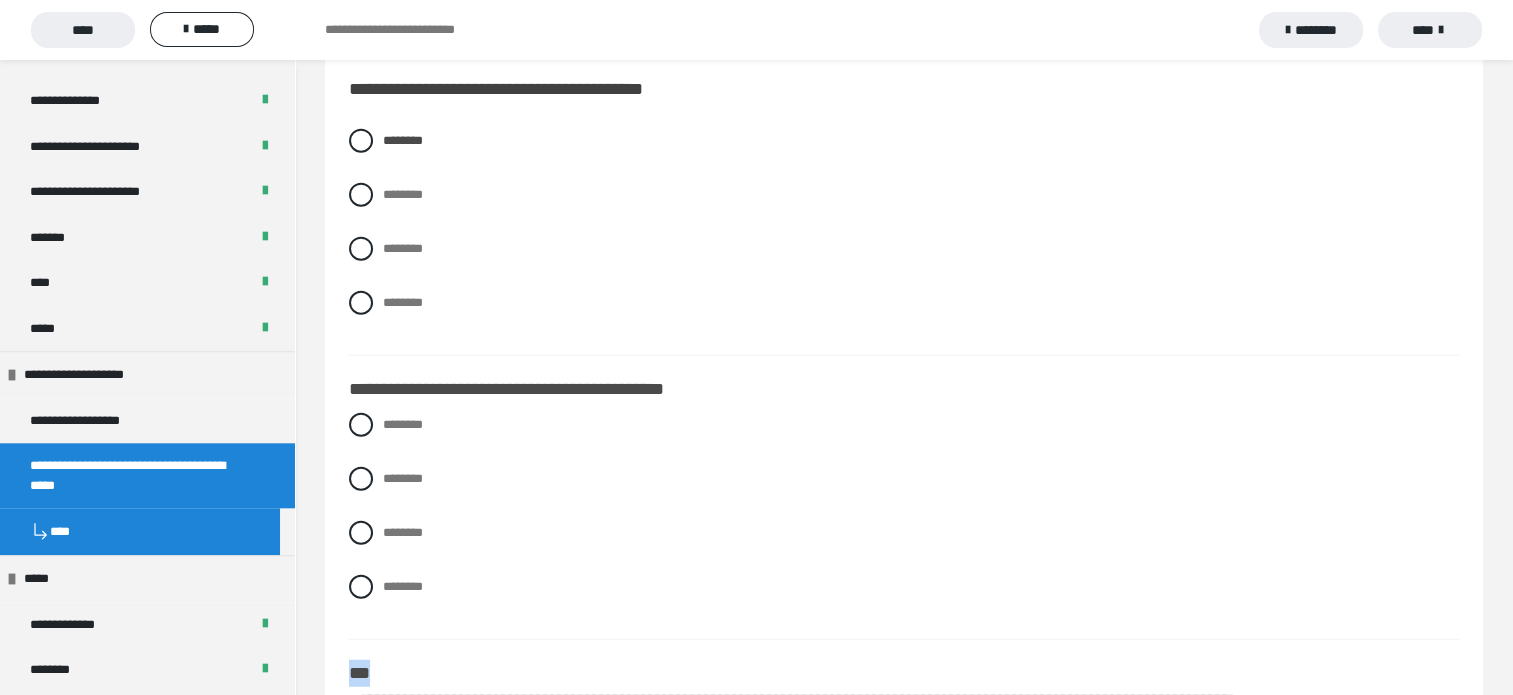 scroll, scrollTop: 5021, scrollLeft: 0, axis: vertical 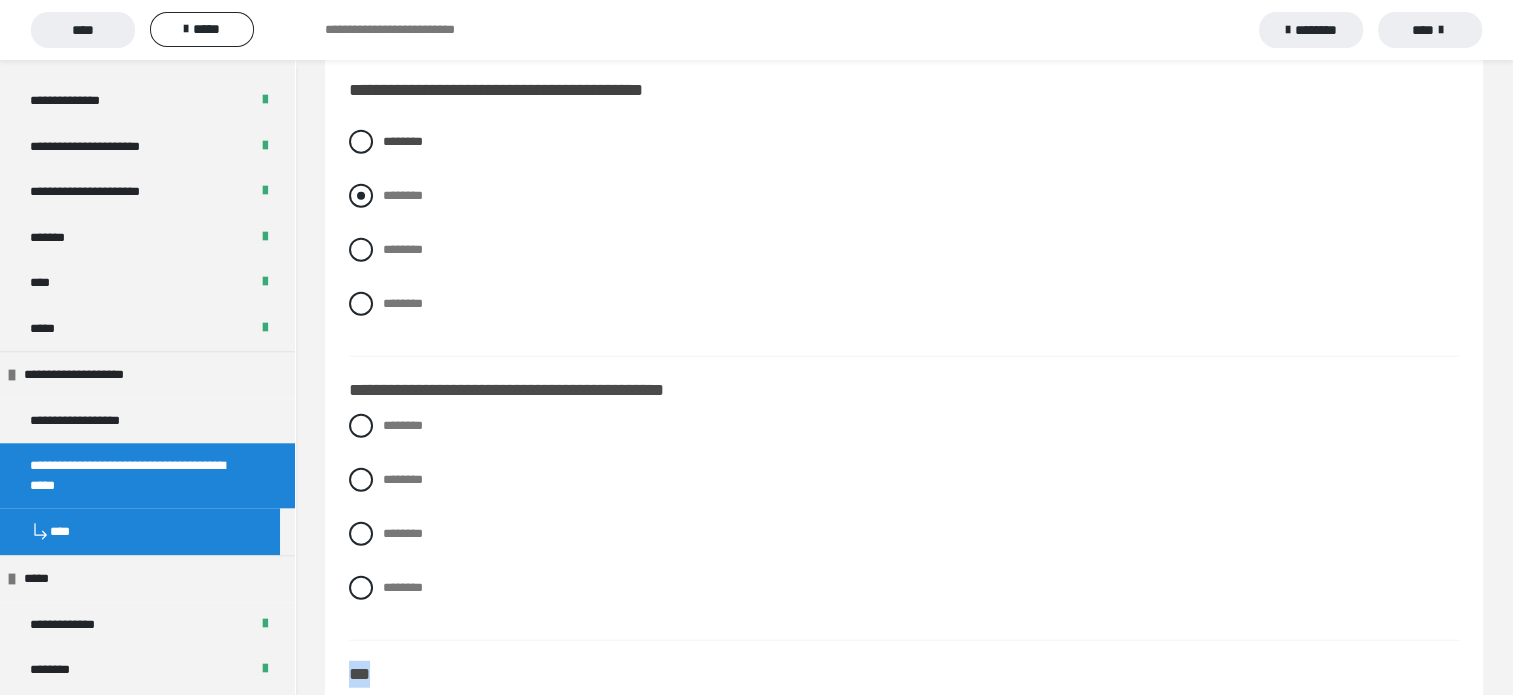 drag, startPoint x: 942, startPoint y: 327, endPoint x: 1173, endPoint y: 222, distance: 253.74397 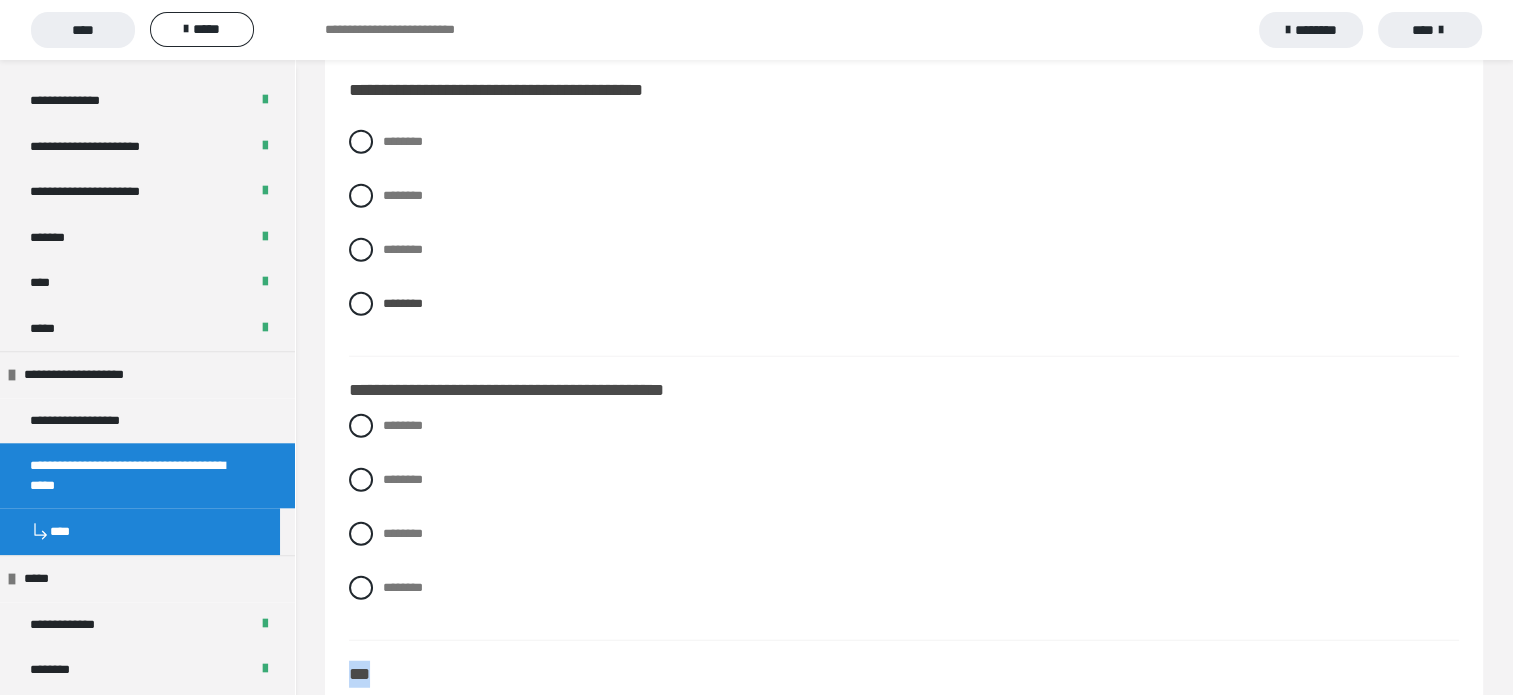click on "******** ******** ******** ********" at bounding box center [904, 238] 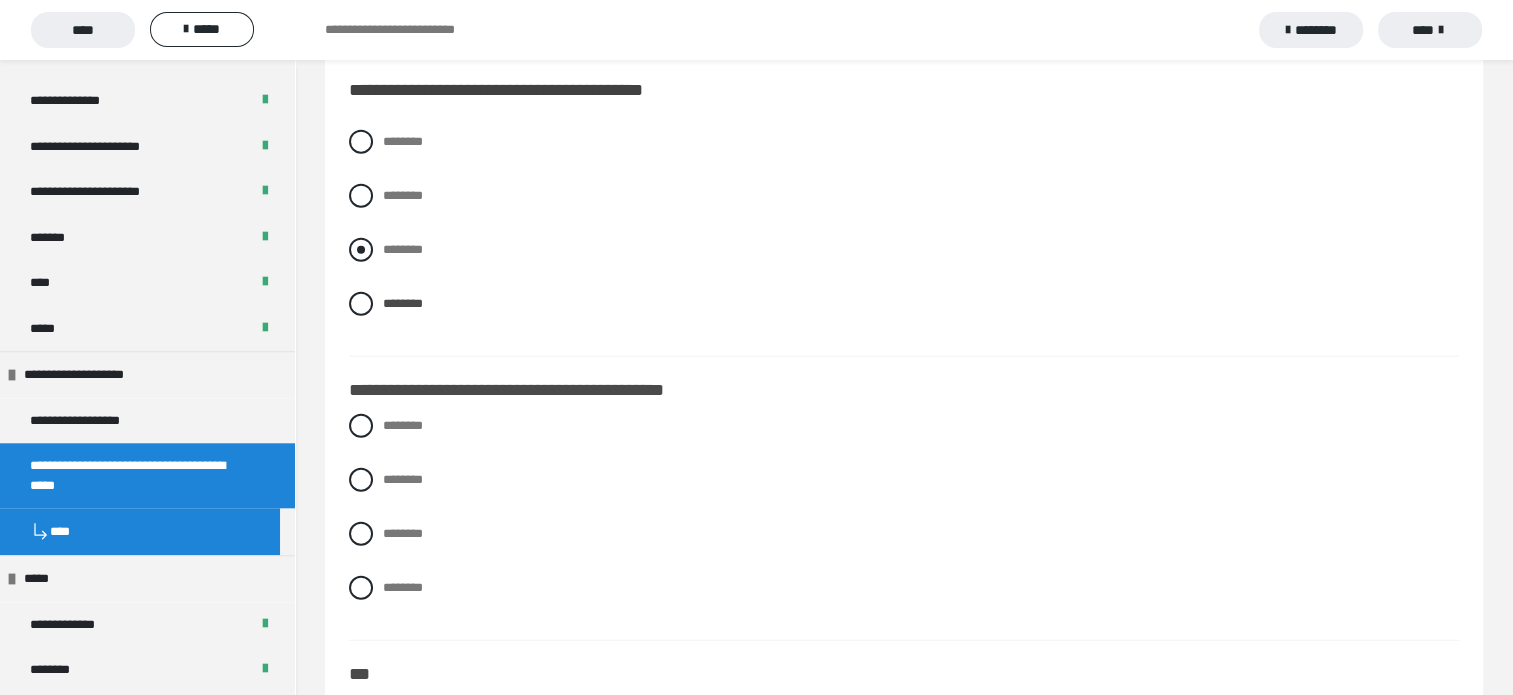 click at bounding box center (361, 250) 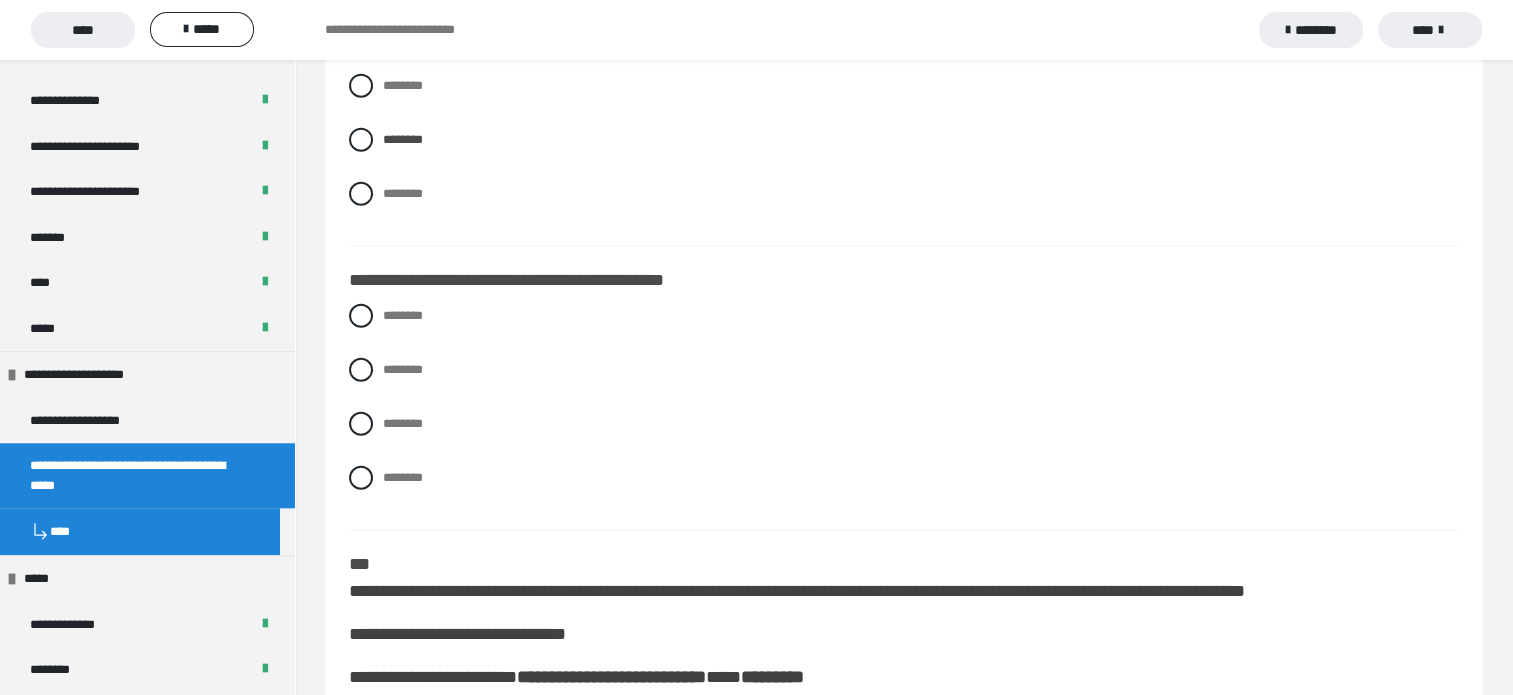 scroll, scrollTop: 5221, scrollLeft: 0, axis: vertical 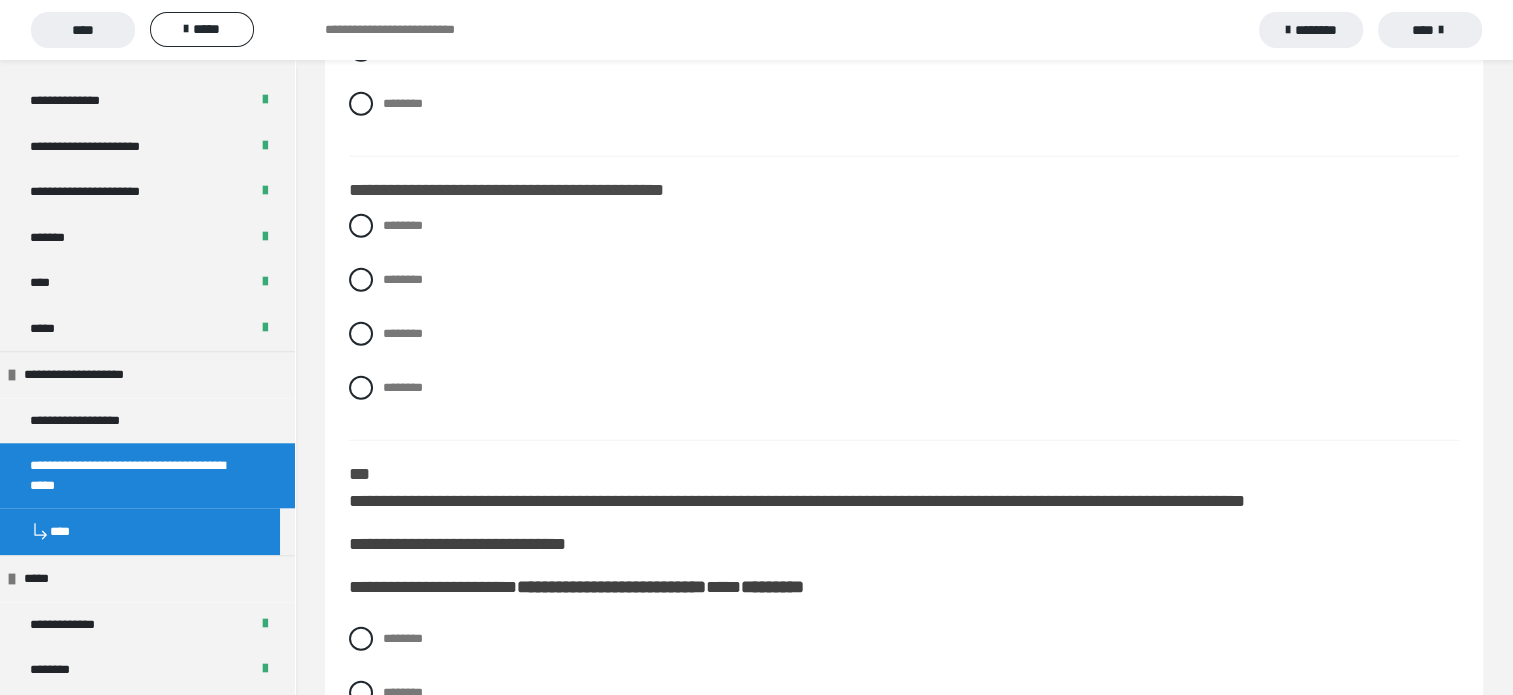 drag, startPoint x: 713, startPoint y: 538, endPoint x: 717, endPoint y: 512, distance: 26.305893 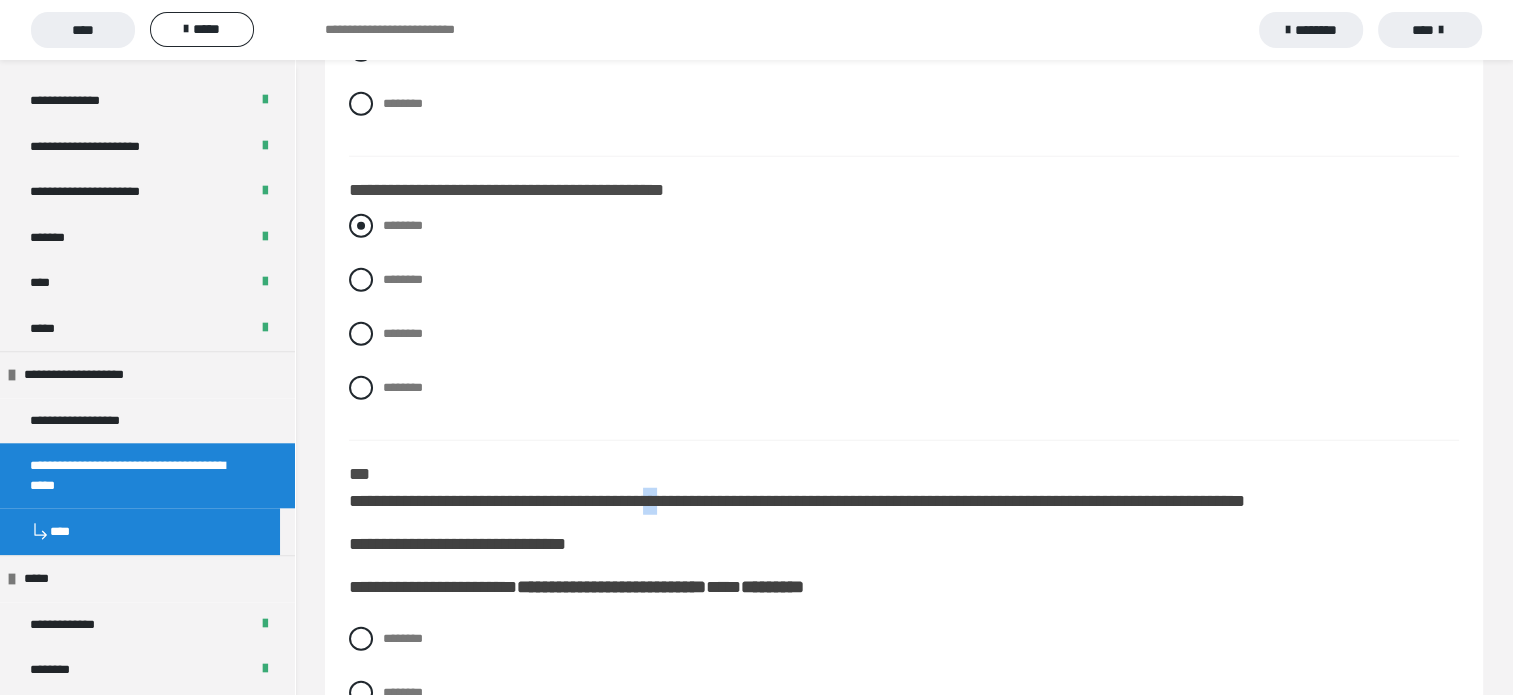 click at bounding box center (361, 226) 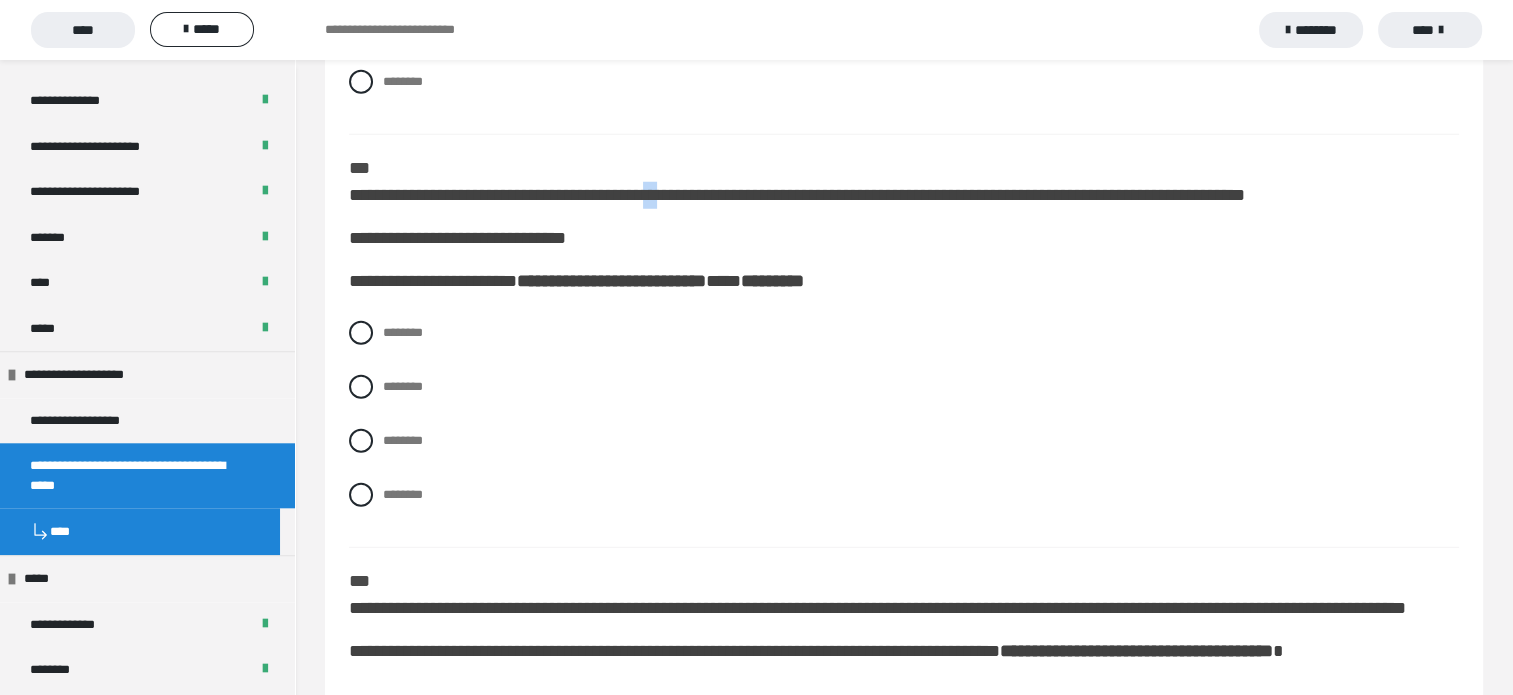 scroll, scrollTop: 5621, scrollLeft: 0, axis: vertical 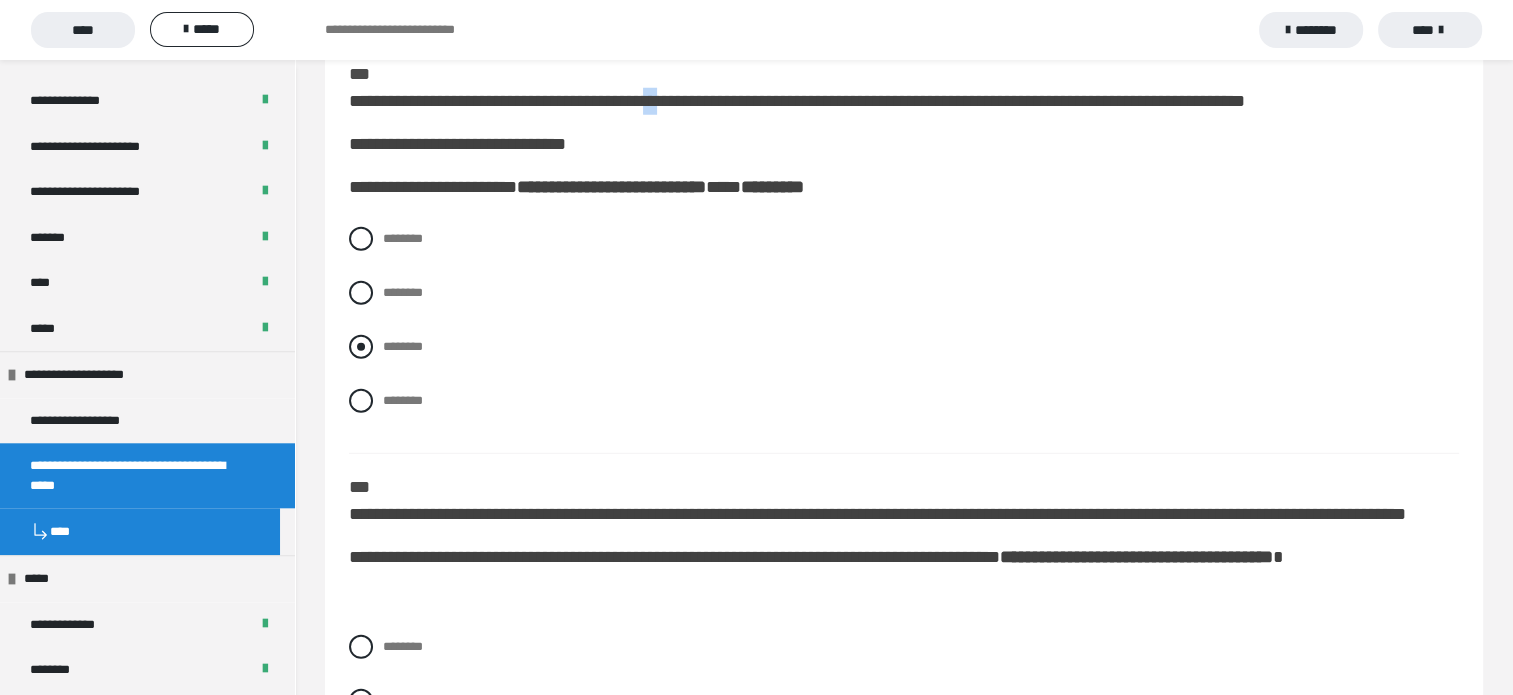 click at bounding box center [361, 347] 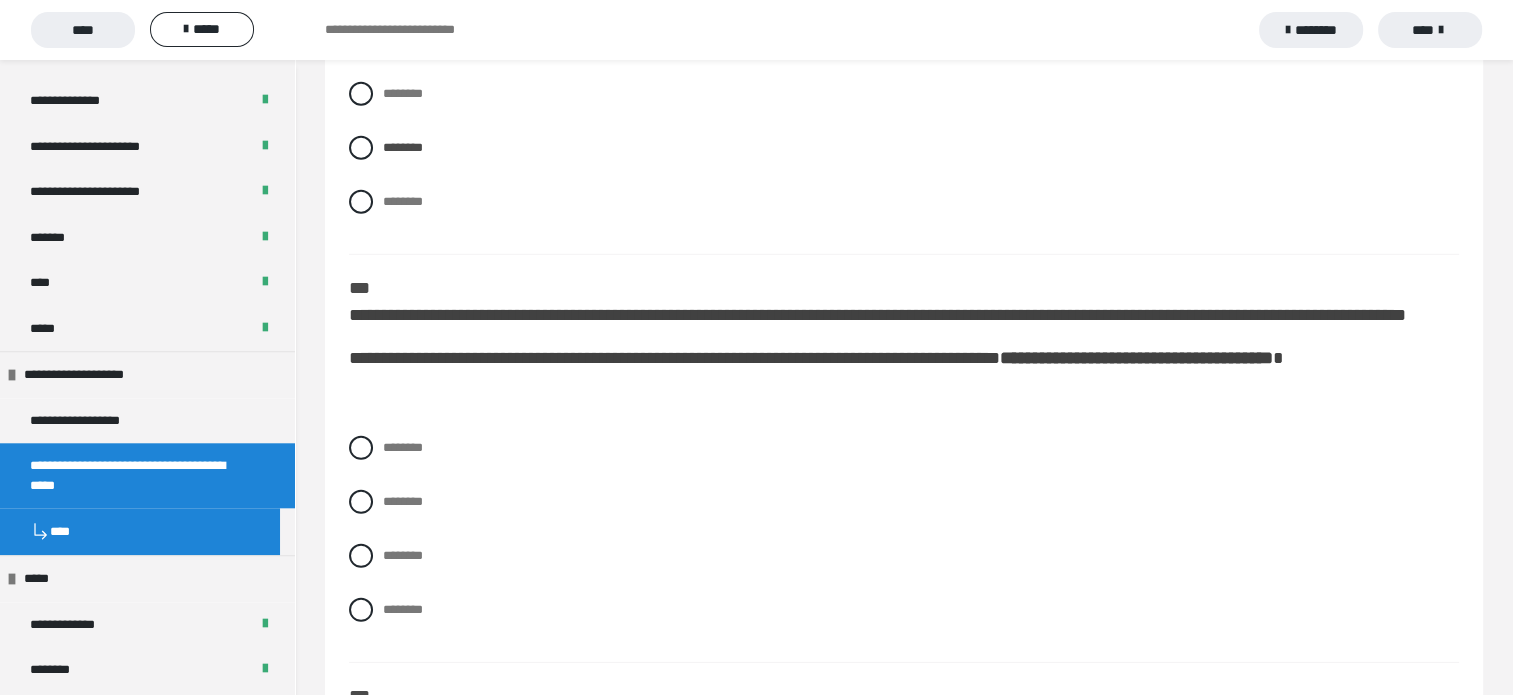 scroll, scrollTop: 5821, scrollLeft: 0, axis: vertical 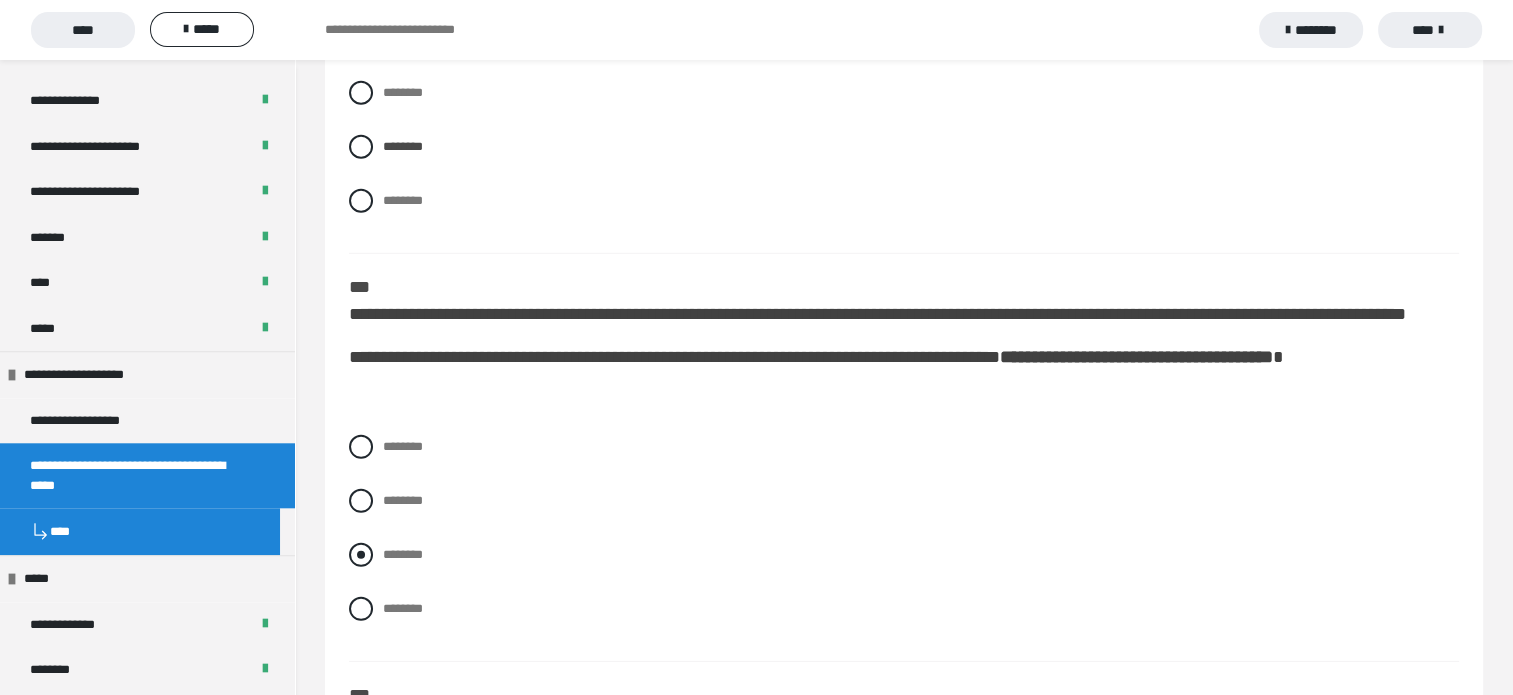 drag, startPoint x: 889, startPoint y: 576, endPoint x: 923, endPoint y: 597, distance: 39.962482 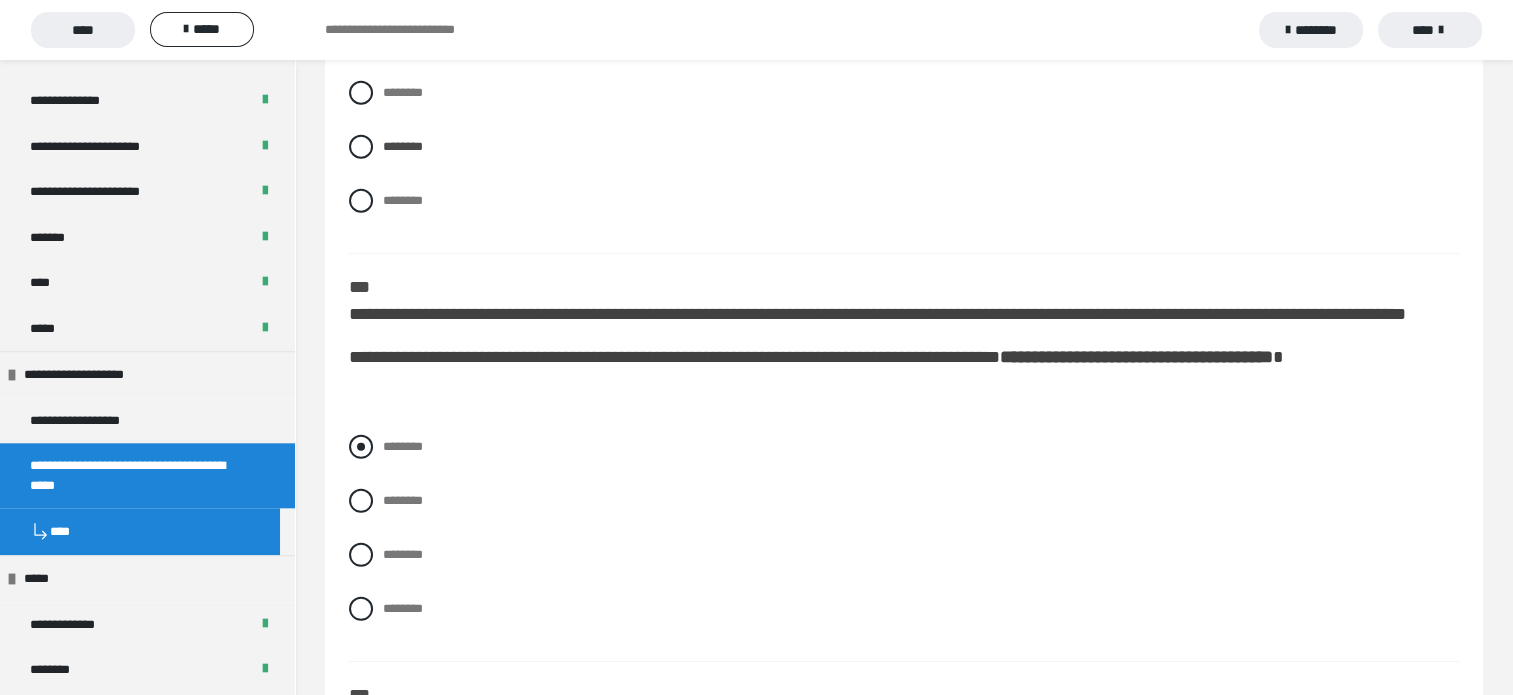 click at bounding box center [361, 447] 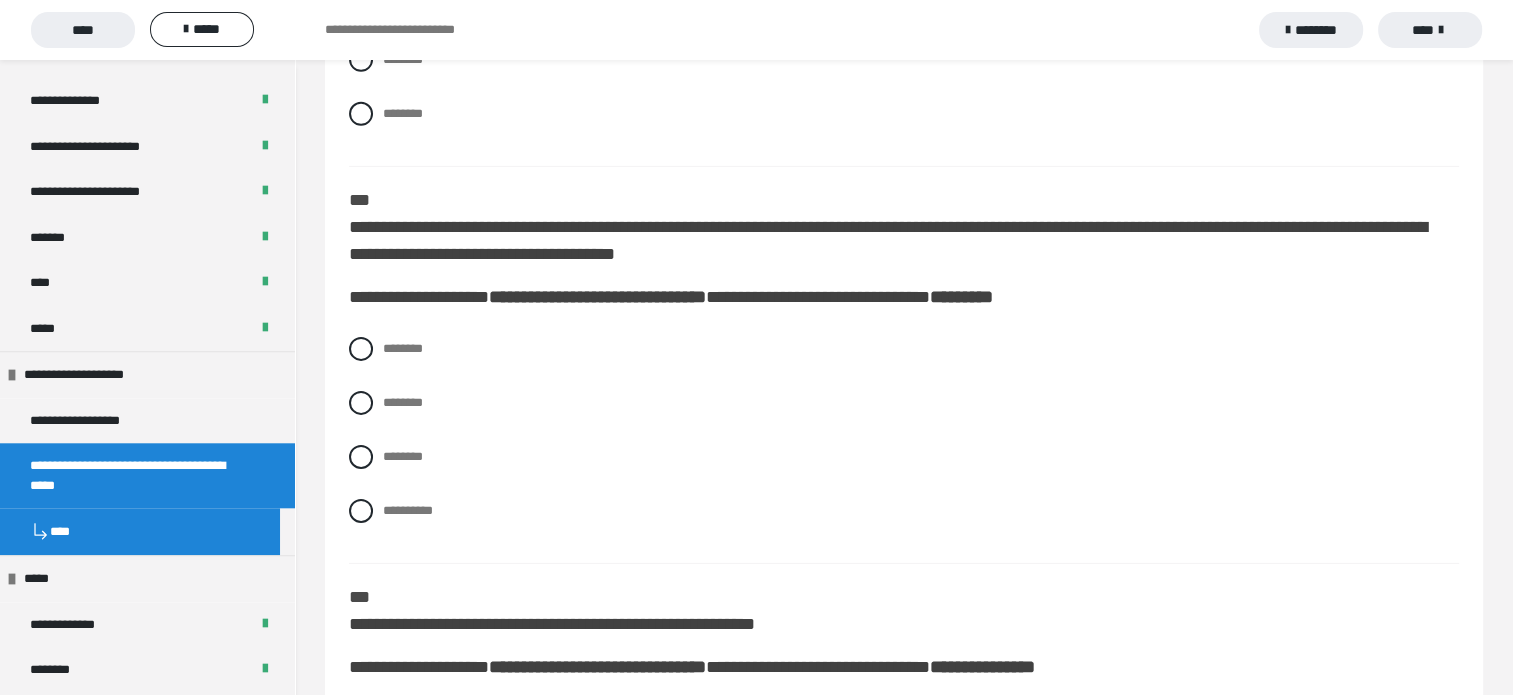scroll, scrollTop: 6321, scrollLeft: 0, axis: vertical 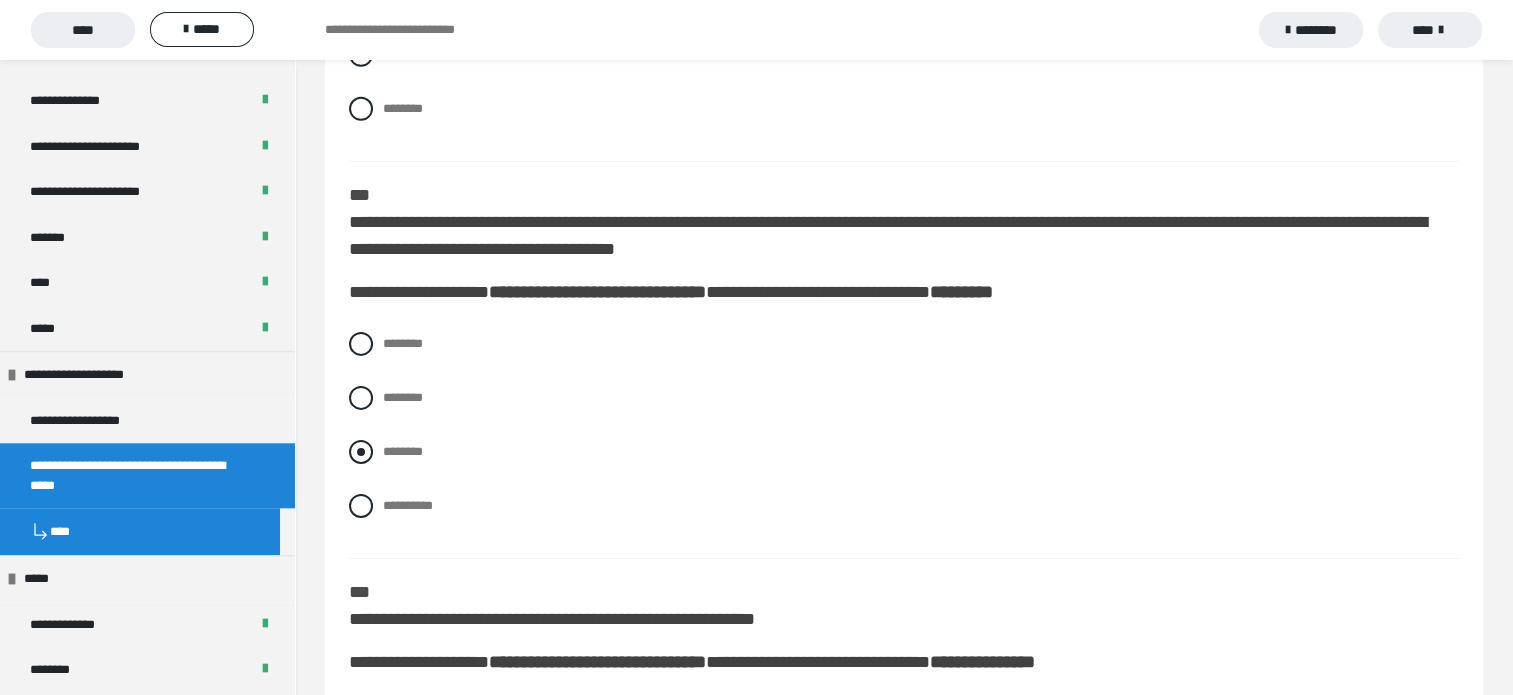 click at bounding box center (361, 452) 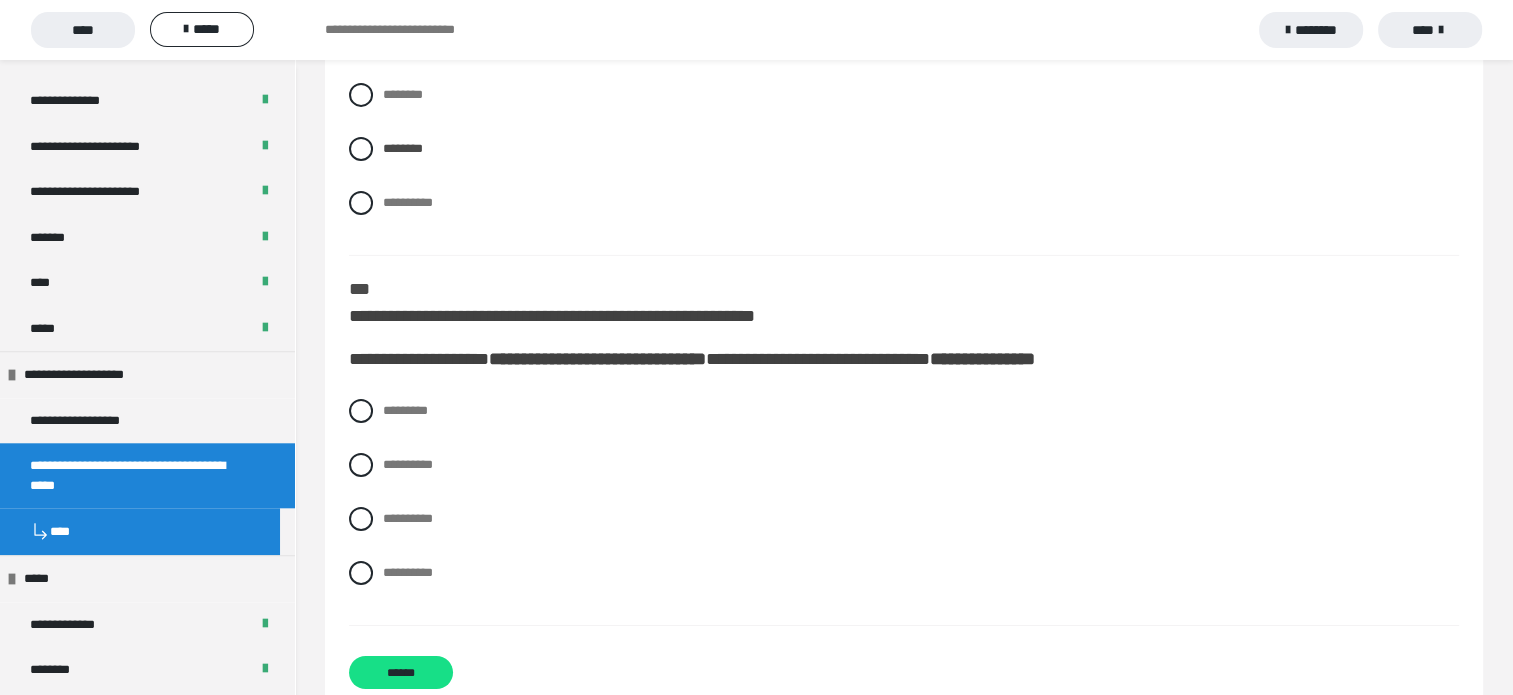 scroll, scrollTop: 6621, scrollLeft: 0, axis: vertical 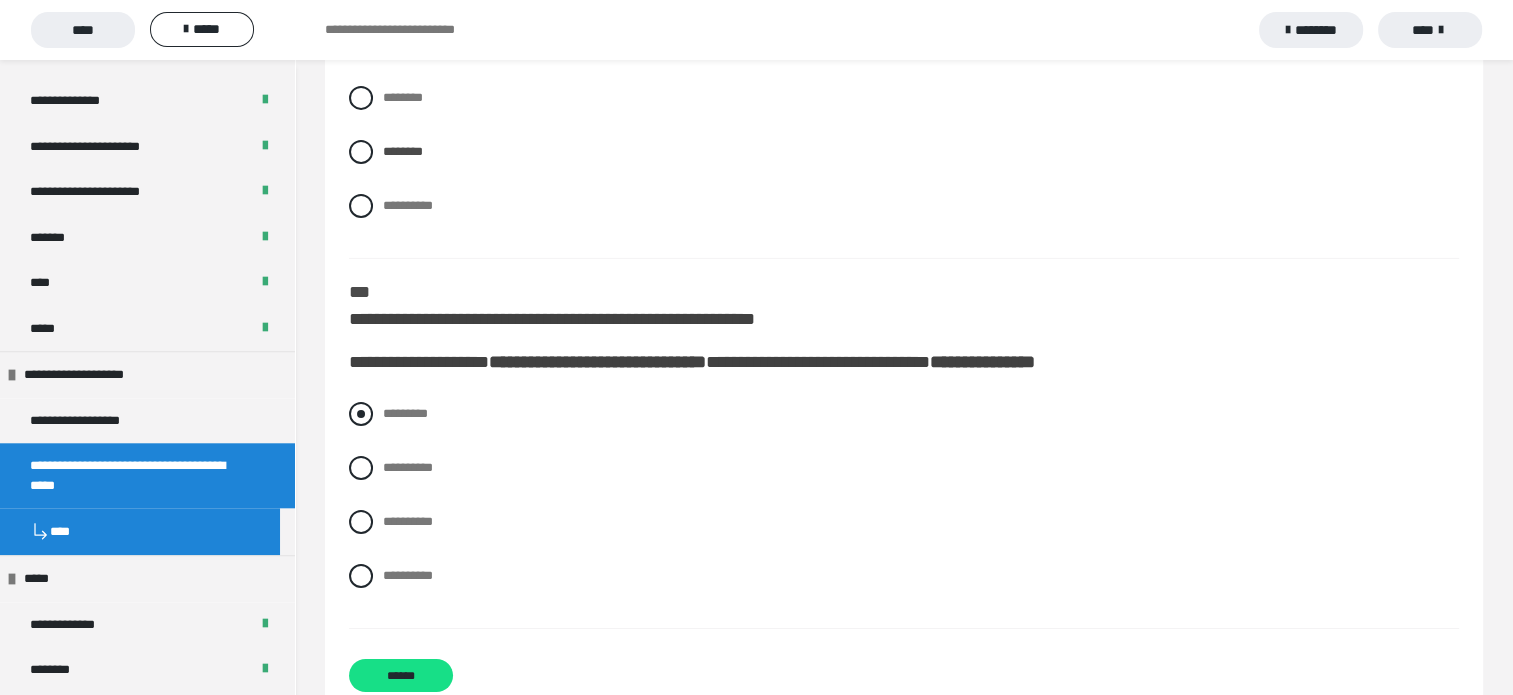 click on "**********" at bounding box center [904, 510] 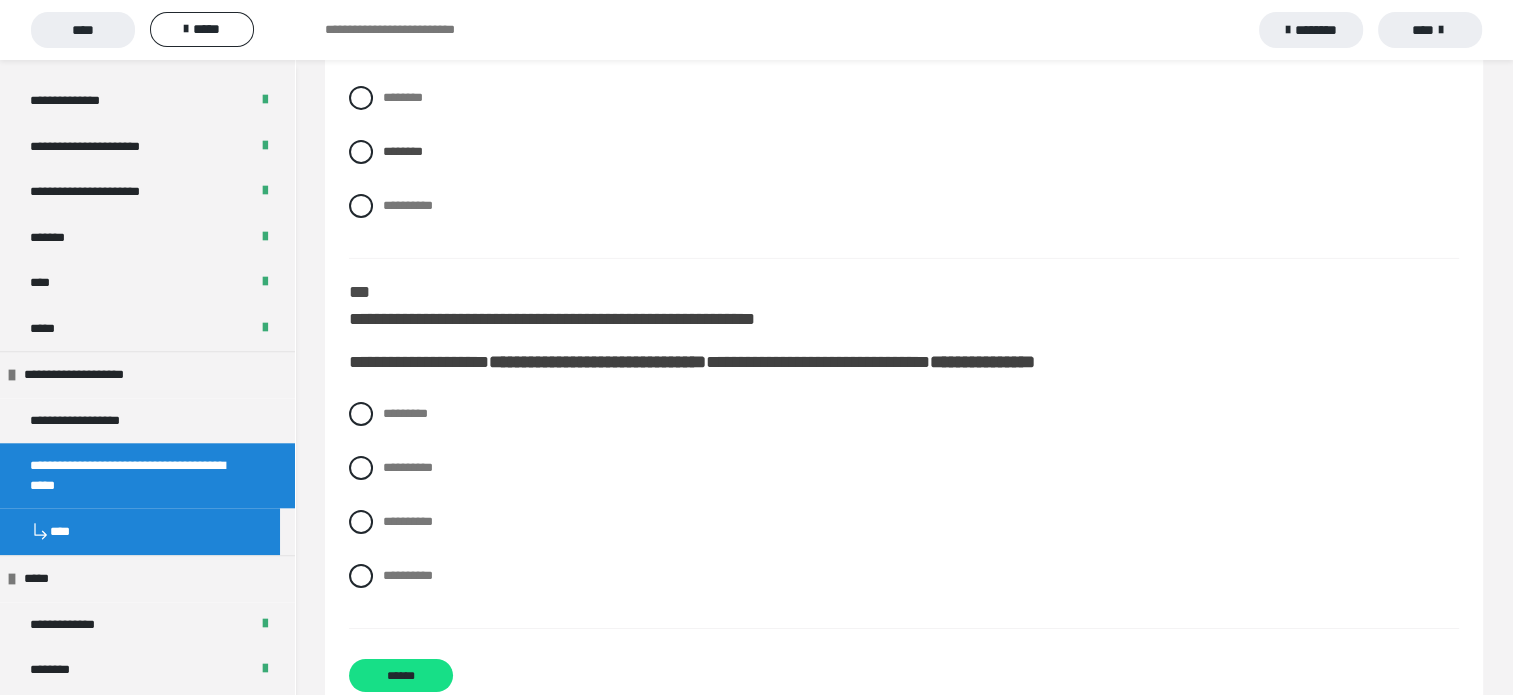 click on "**********" at bounding box center (904, 341) 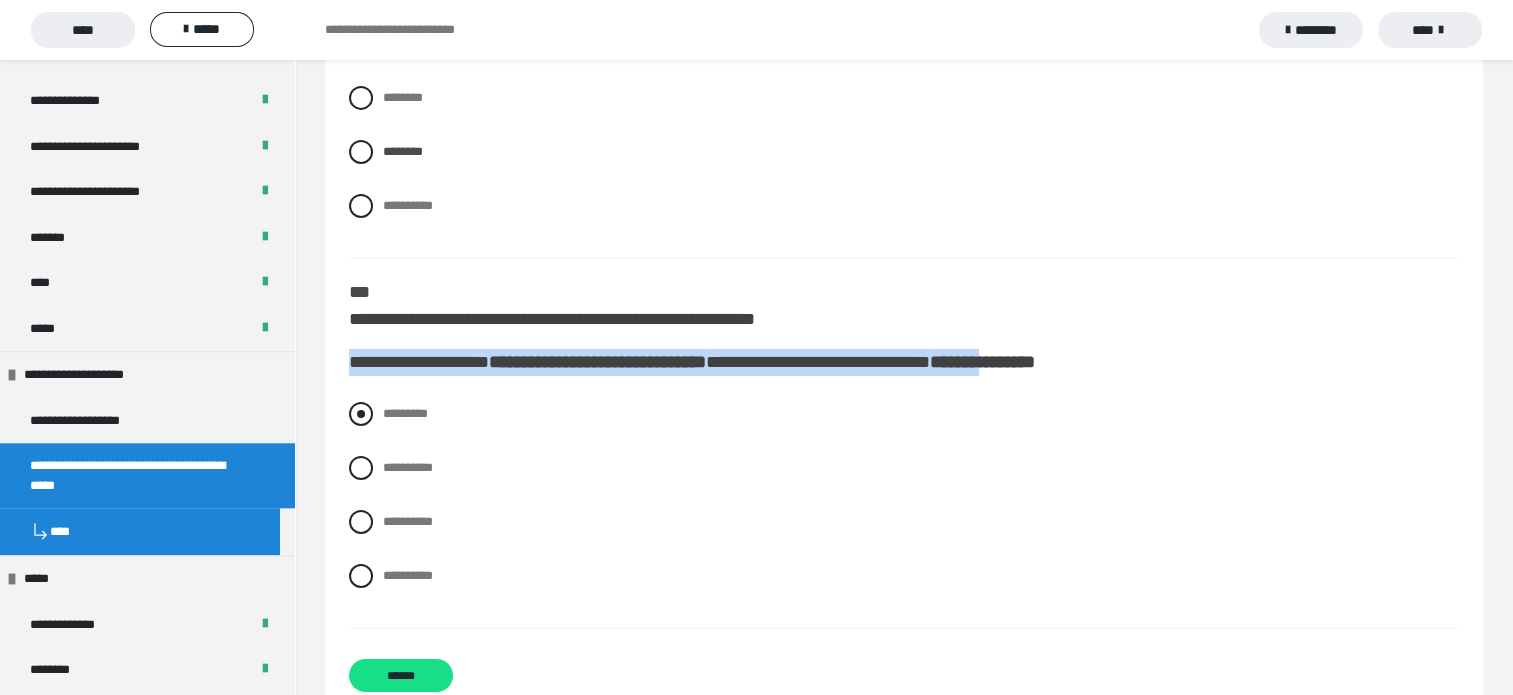 click at bounding box center (361, 414) 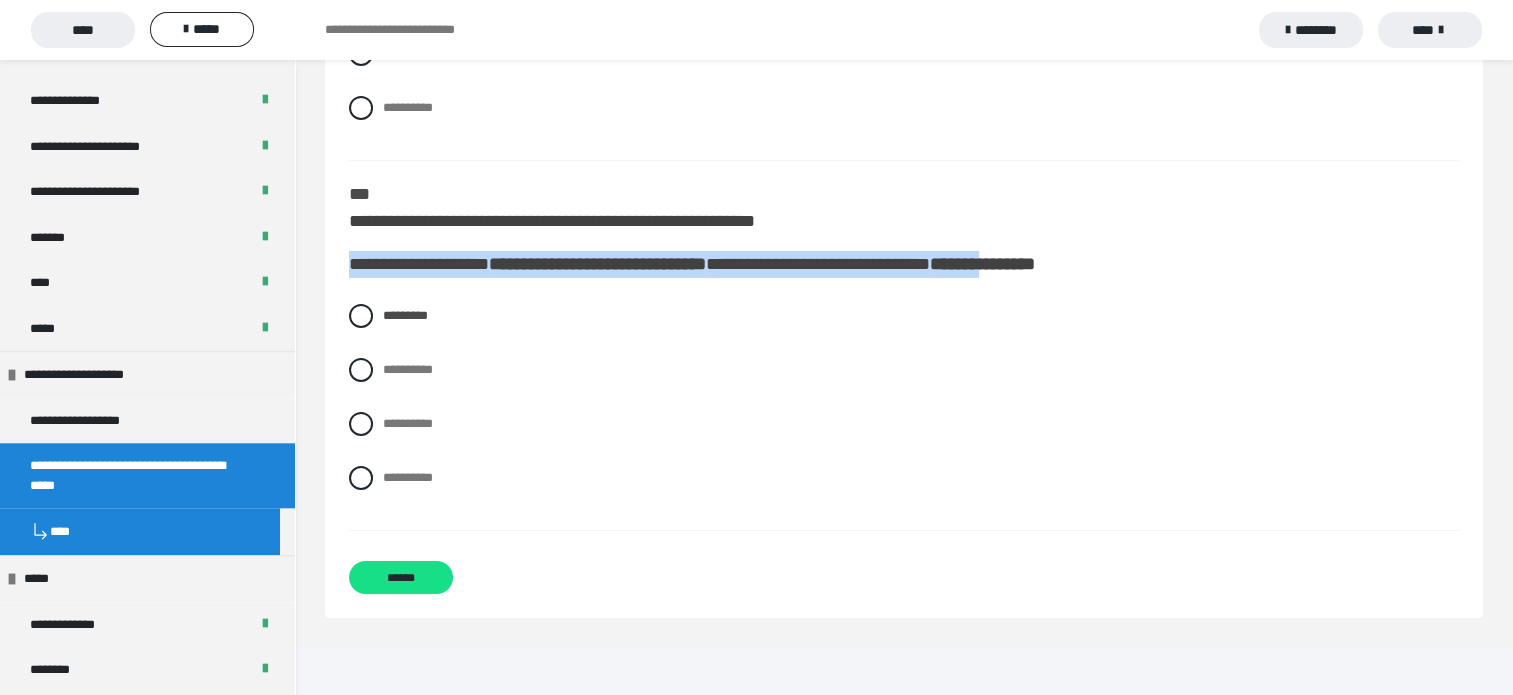 scroll, scrollTop: 6721, scrollLeft: 0, axis: vertical 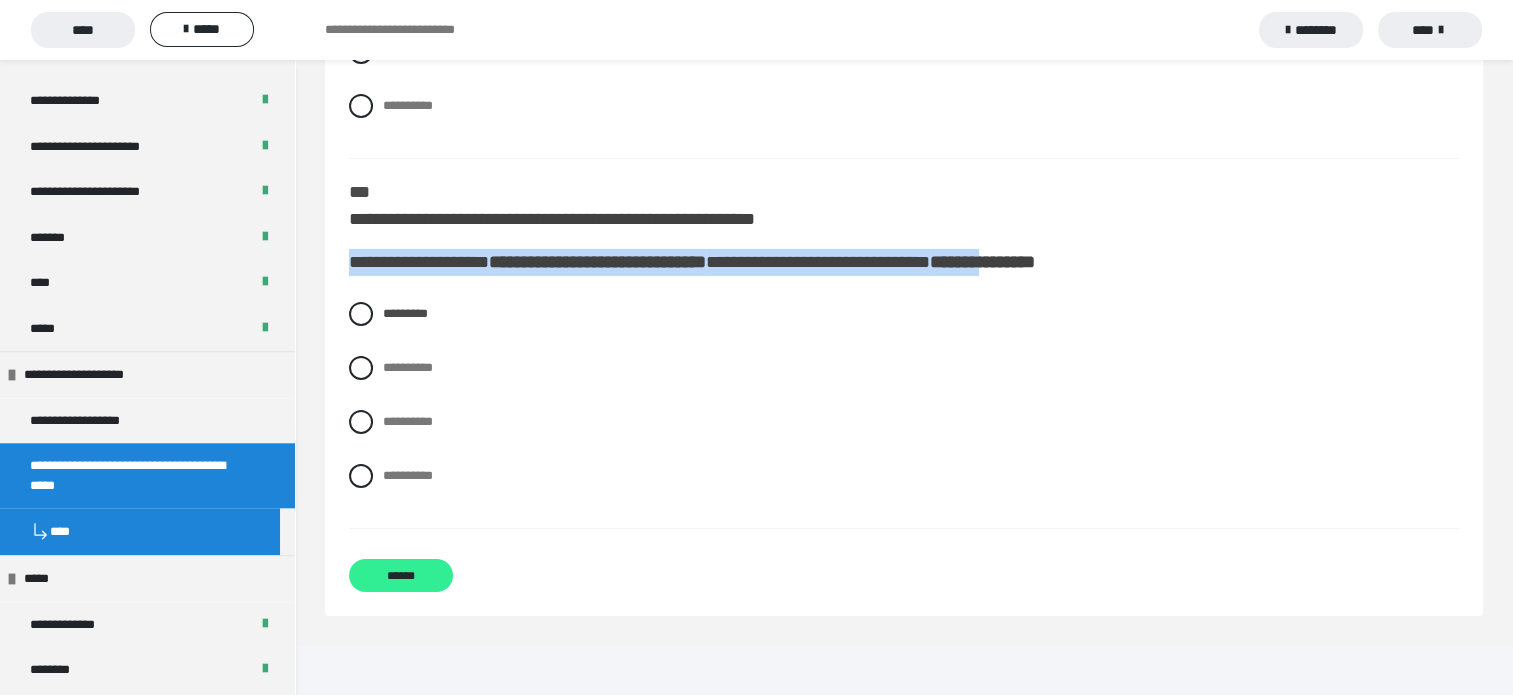 click on "******" at bounding box center (401, 575) 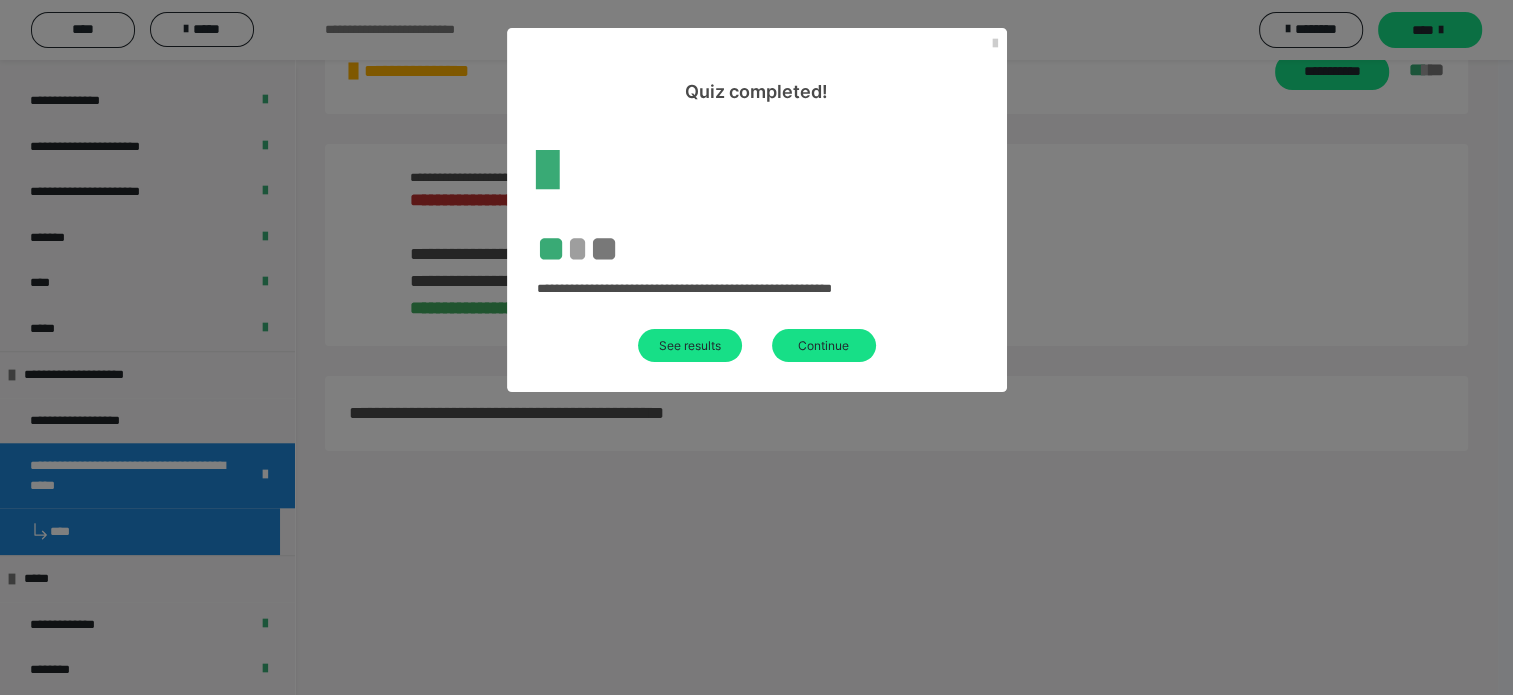 scroll, scrollTop: 504, scrollLeft: 0, axis: vertical 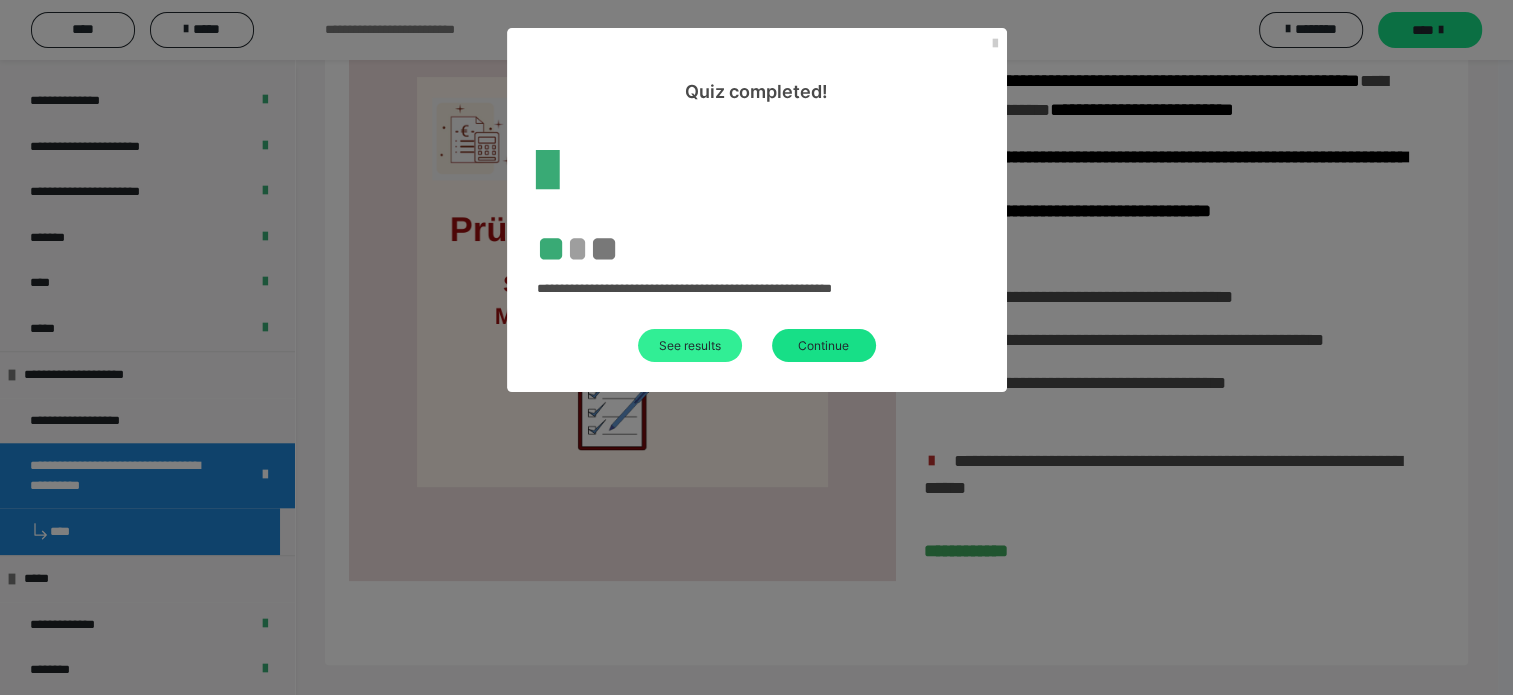 click on "See results" at bounding box center (690, 345) 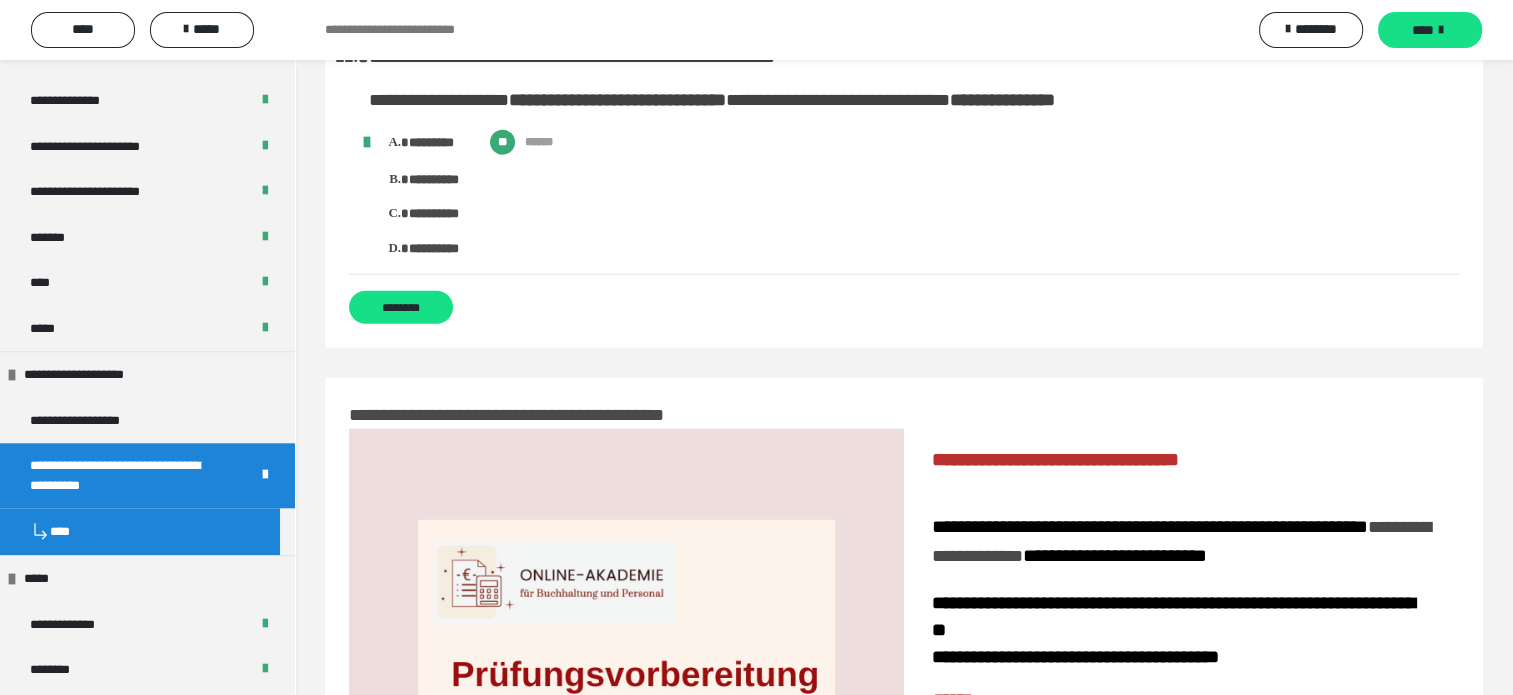 scroll, scrollTop: 5000, scrollLeft: 0, axis: vertical 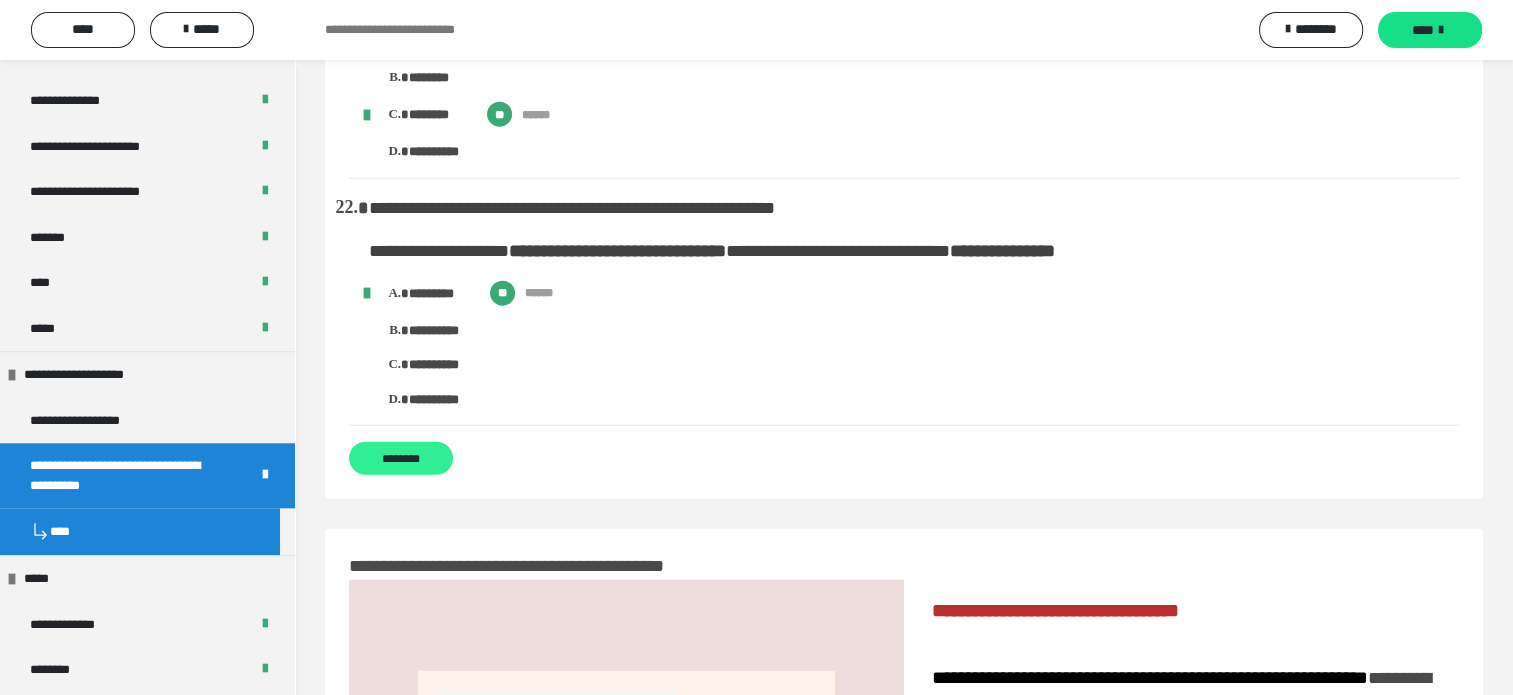click on "********" at bounding box center (401, 458) 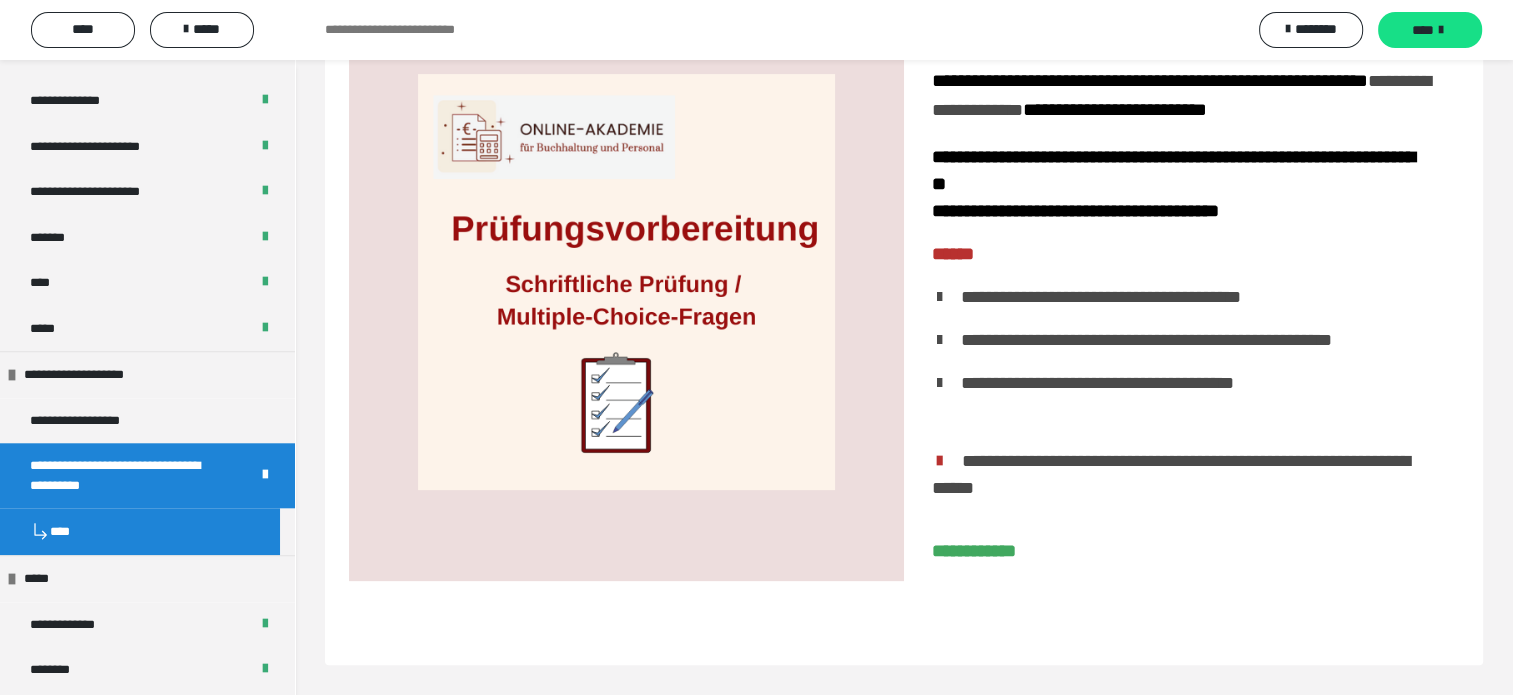 scroll, scrollTop: 0, scrollLeft: 0, axis: both 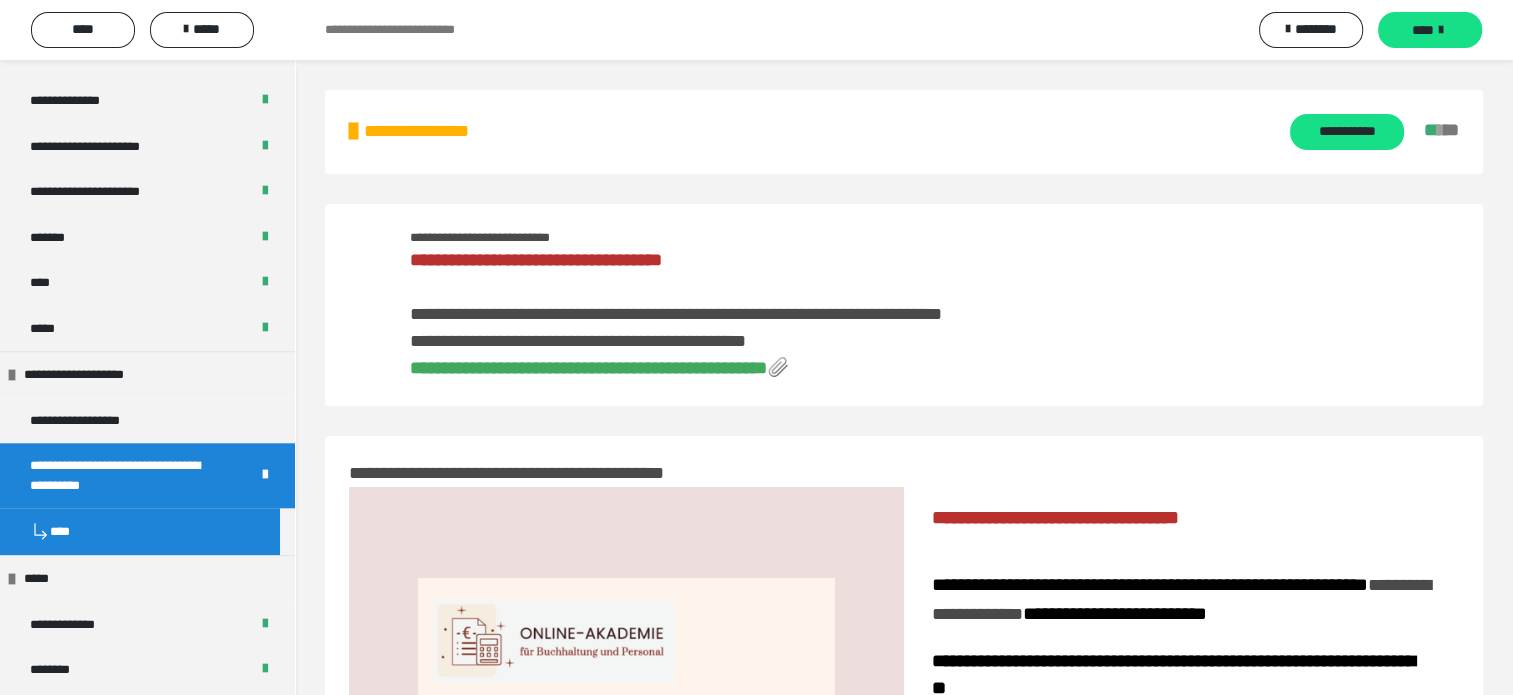 click on "**********" at bounding box center [599, 368] 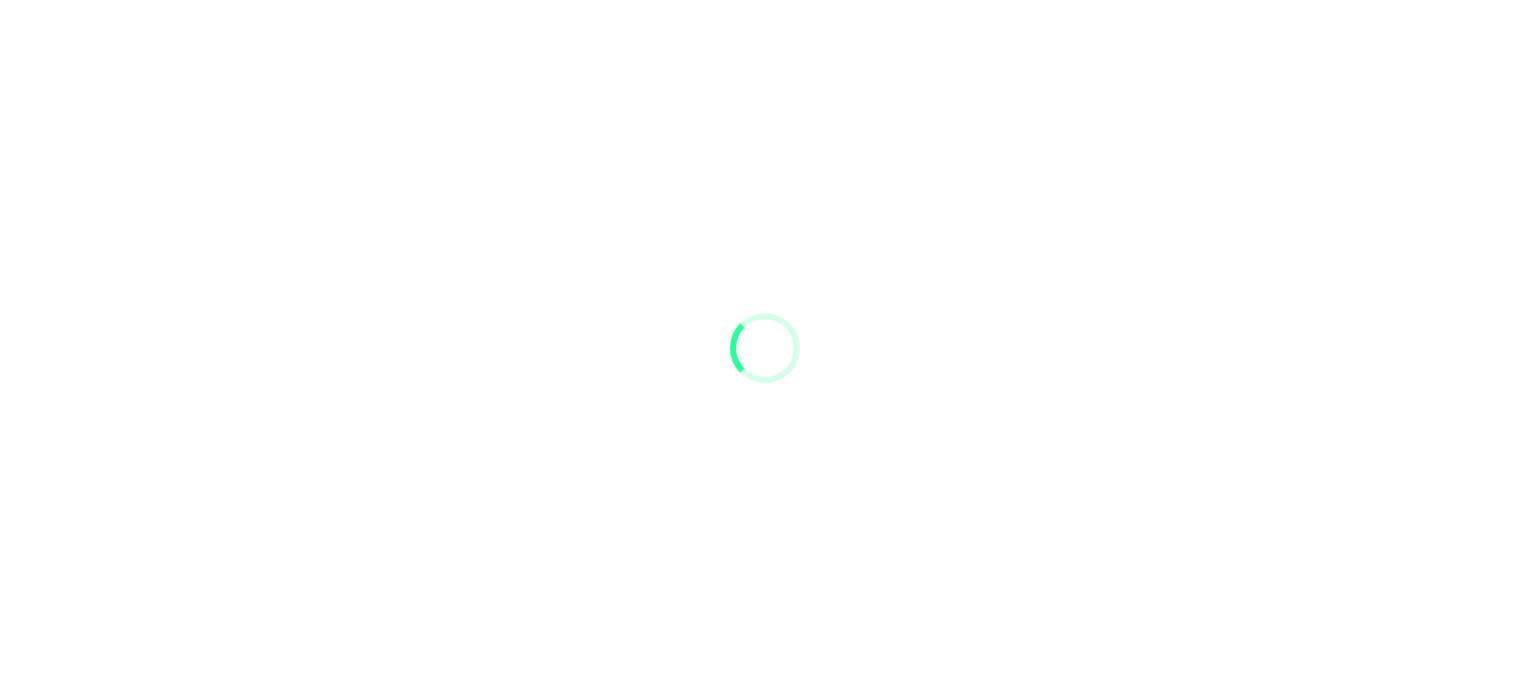 scroll, scrollTop: 0, scrollLeft: 0, axis: both 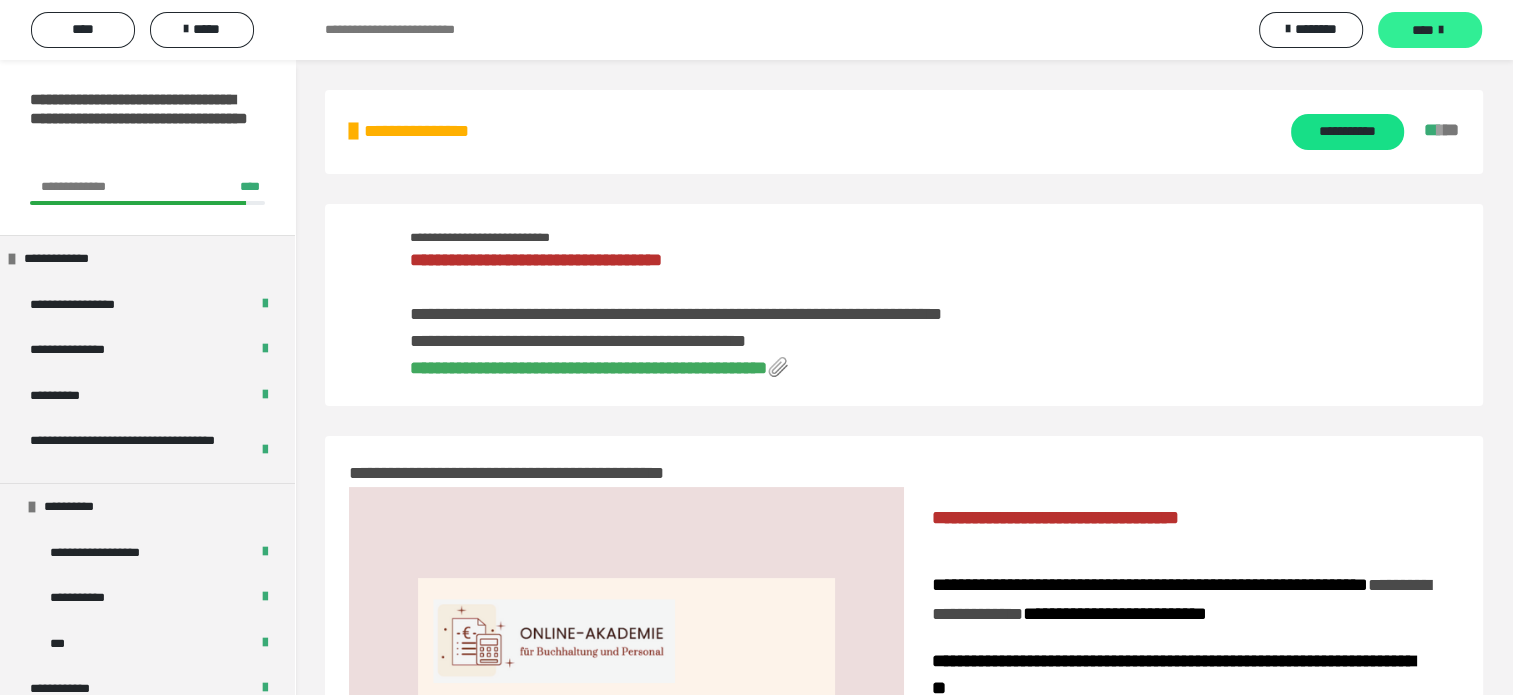click at bounding box center (1441, 30) 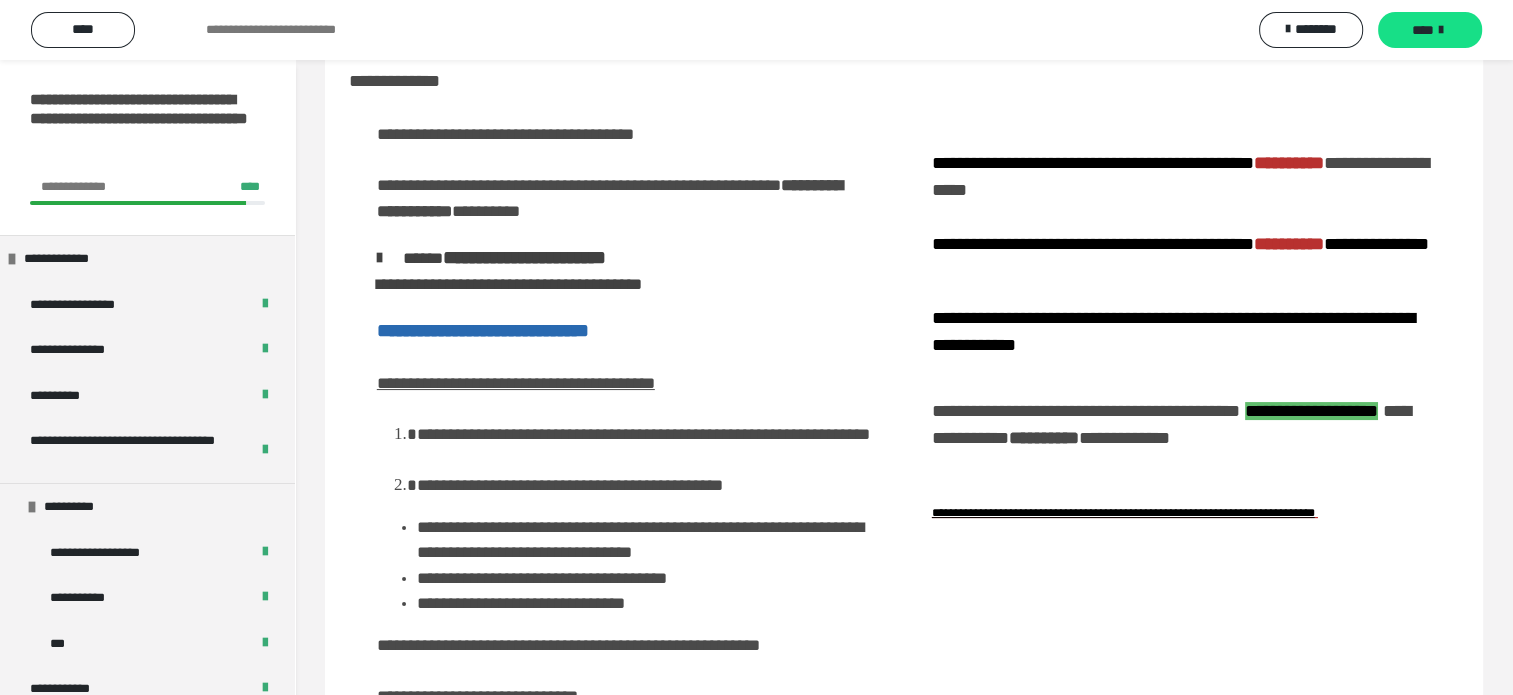 scroll, scrollTop: 256, scrollLeft: 0, axis: vertical 